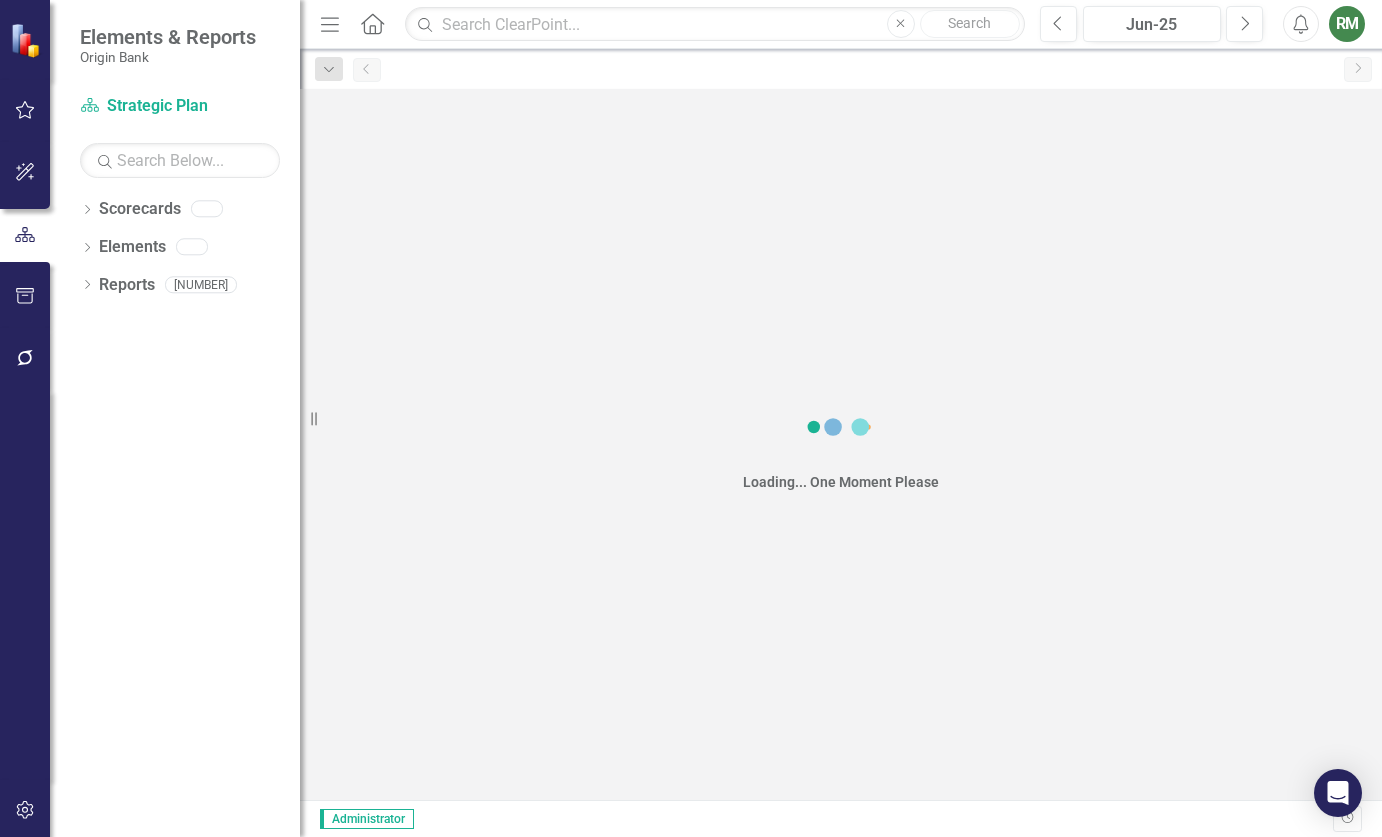 scroll, scrollTop: 0, scrollLeft: 0, axis: both 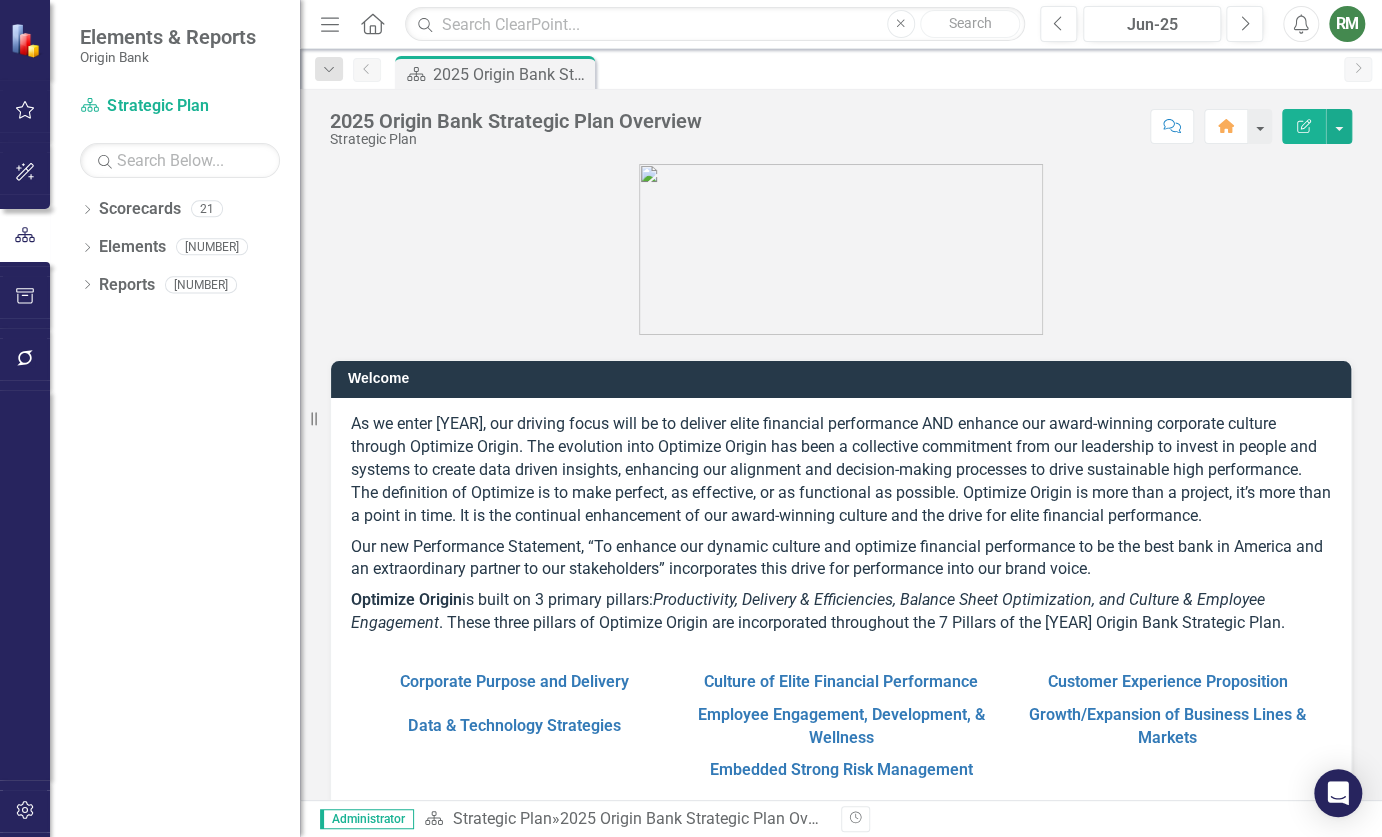 click on "Dropdown Scorecards 21 Dropdown Strategic Plan Corporate Purpose and Delivery Culture of Elite Financial Performance   Customer Experience Proposition  Data & Technology Strategies Employee Engagement, Development, & Wellness Growth/Expansion of Business Lines & Markets Embedded Strong Risk Management Dropdown Origin Bancorp [YEAR] Corporate Purpose & Delivery Commitment to a Culture of Elite Financial Performance Commitment to Our Customer Experience Value Proposition Evolution of Origin's Data, Digital & Technology Strategy Employee Engagement, Development & Wellness Embedded Strong Risk Management Dropdown Growth/Expansion of Business Lines & Markets Mortgage Strategies Mortgage Warehouse Strategies Market Strategies Business Line Strategies Measure Build Dropdown Elements 0 Dropdown Strategic Blueprint Strategic Blueprint 0 Dropdown Measure Measures 0 Dropdown Initiative Initiatives 0 Dropdown Action Item Action Items 0 Dropdown Reports 13 Dropdown Scorecard Scorecards 2 Default Dropdown Map Maps 0 Dropdown" at bounding box center [175, 515] 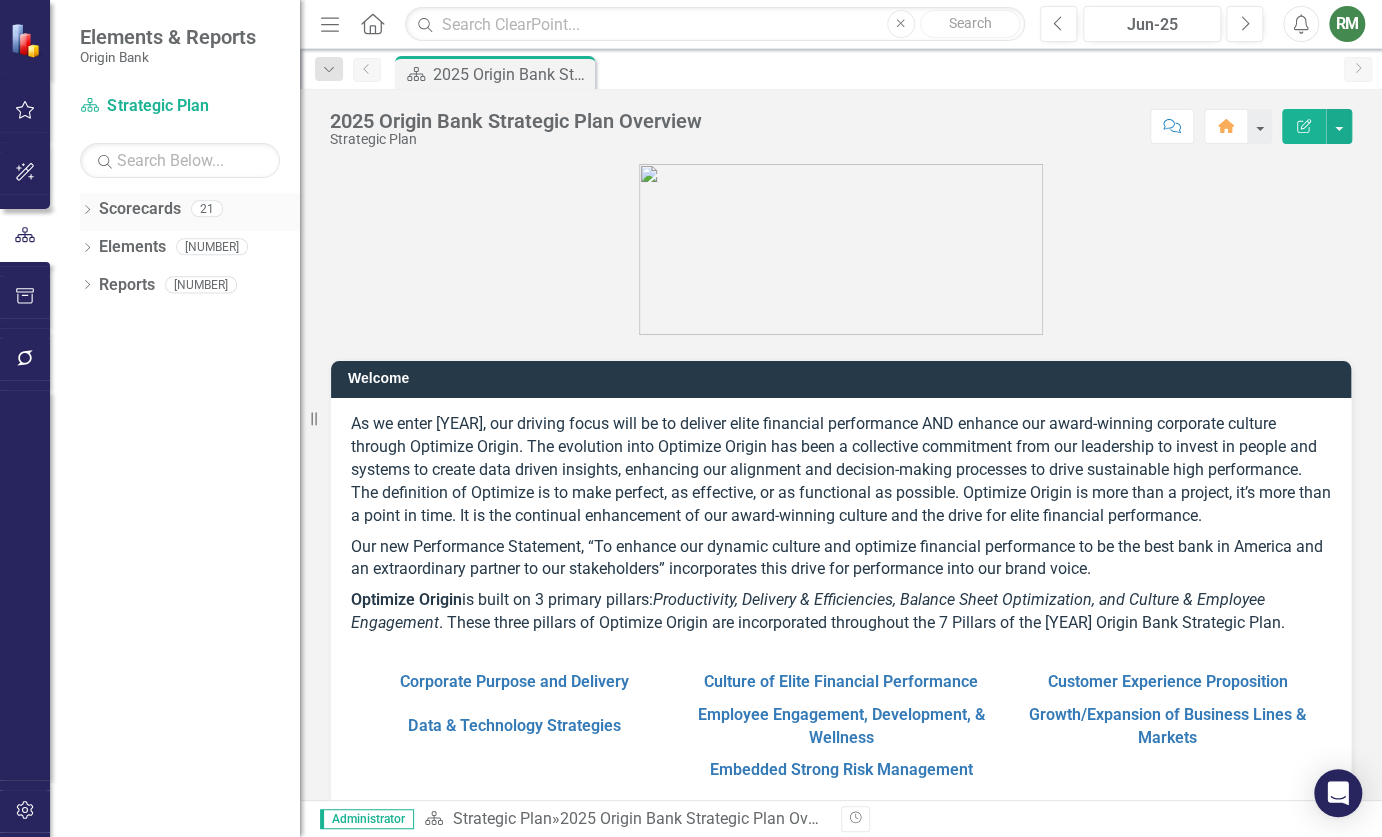 click on "Dropdown" at bounding box center (87, 211) 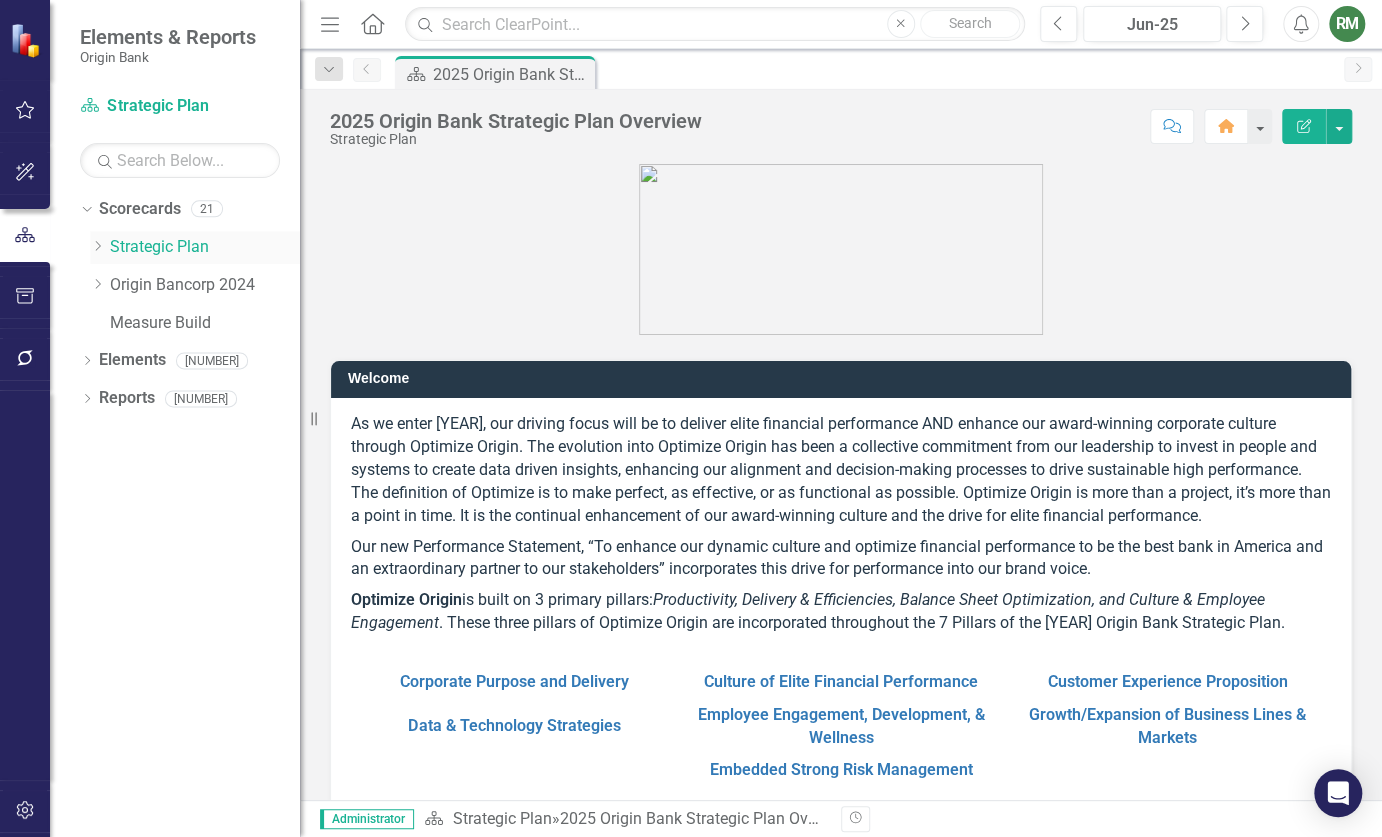 click on "Dropdown" at bounding box center (100, 247) 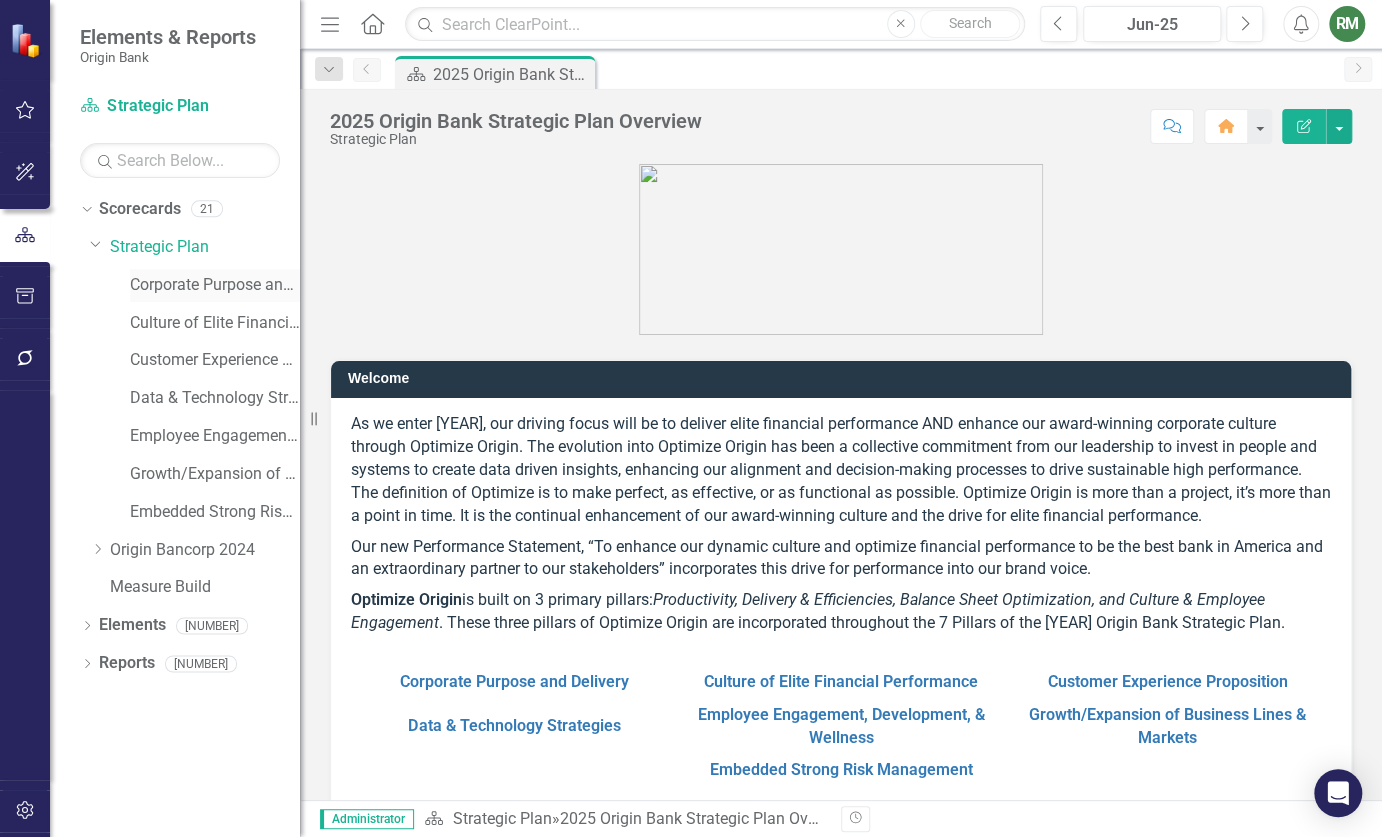 click on "Corporate Purpose and Delivery" at bounding box center [215, 285] 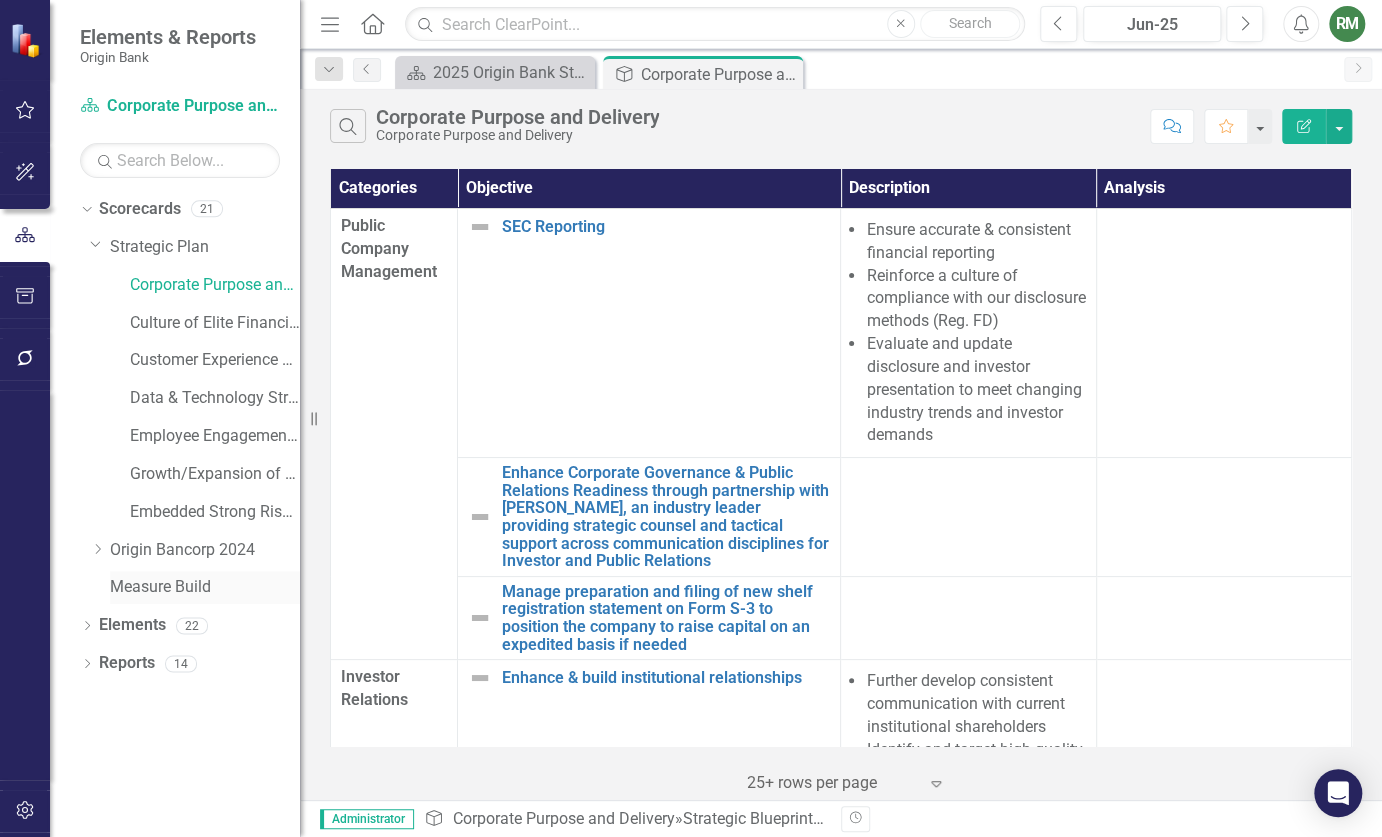 click on "Measure Build" at bounding box center [205, 587] 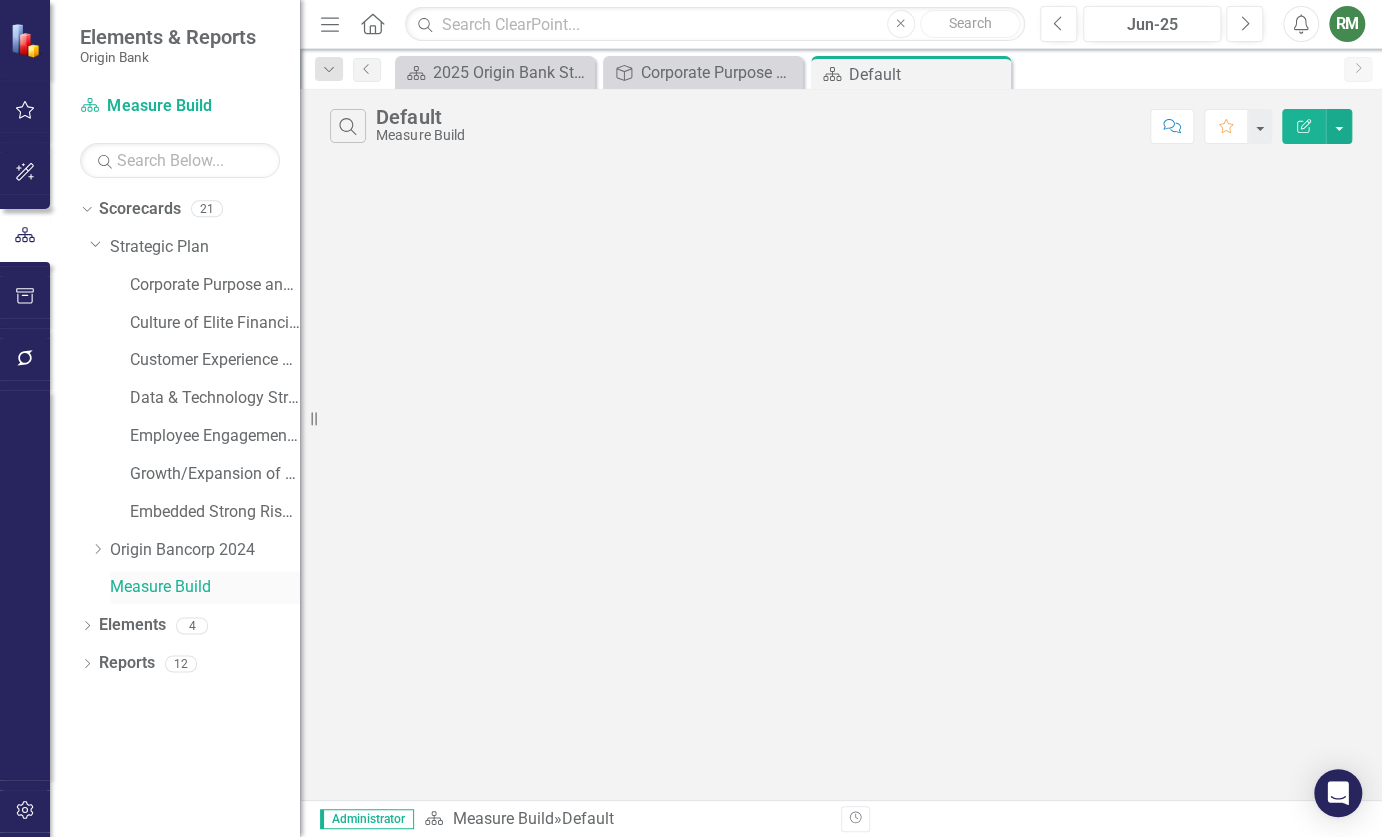 click on "Measure Build" at bounding box center (205, 587) 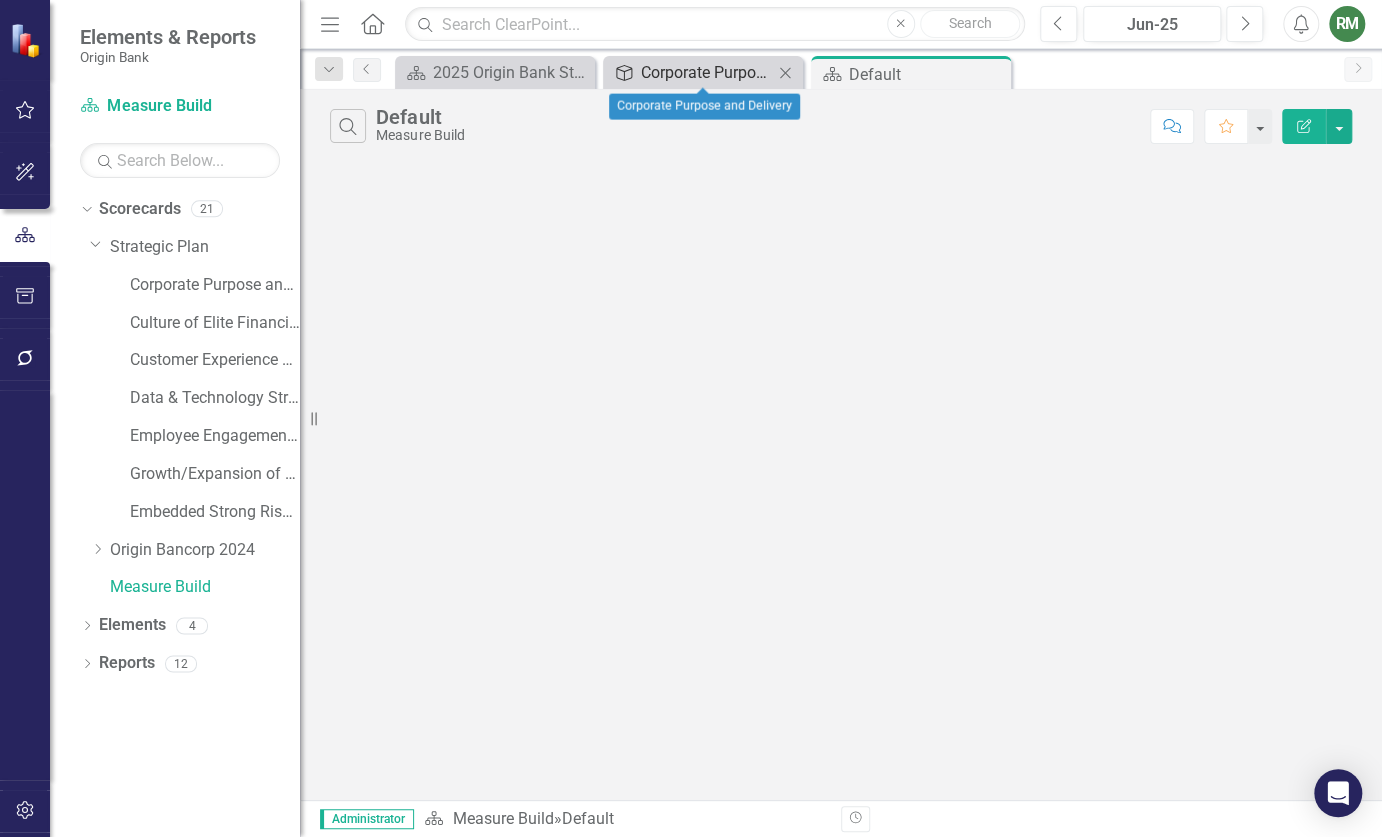 click on "Corporate Purpose and Delivery" at bounding box center [707, 72] 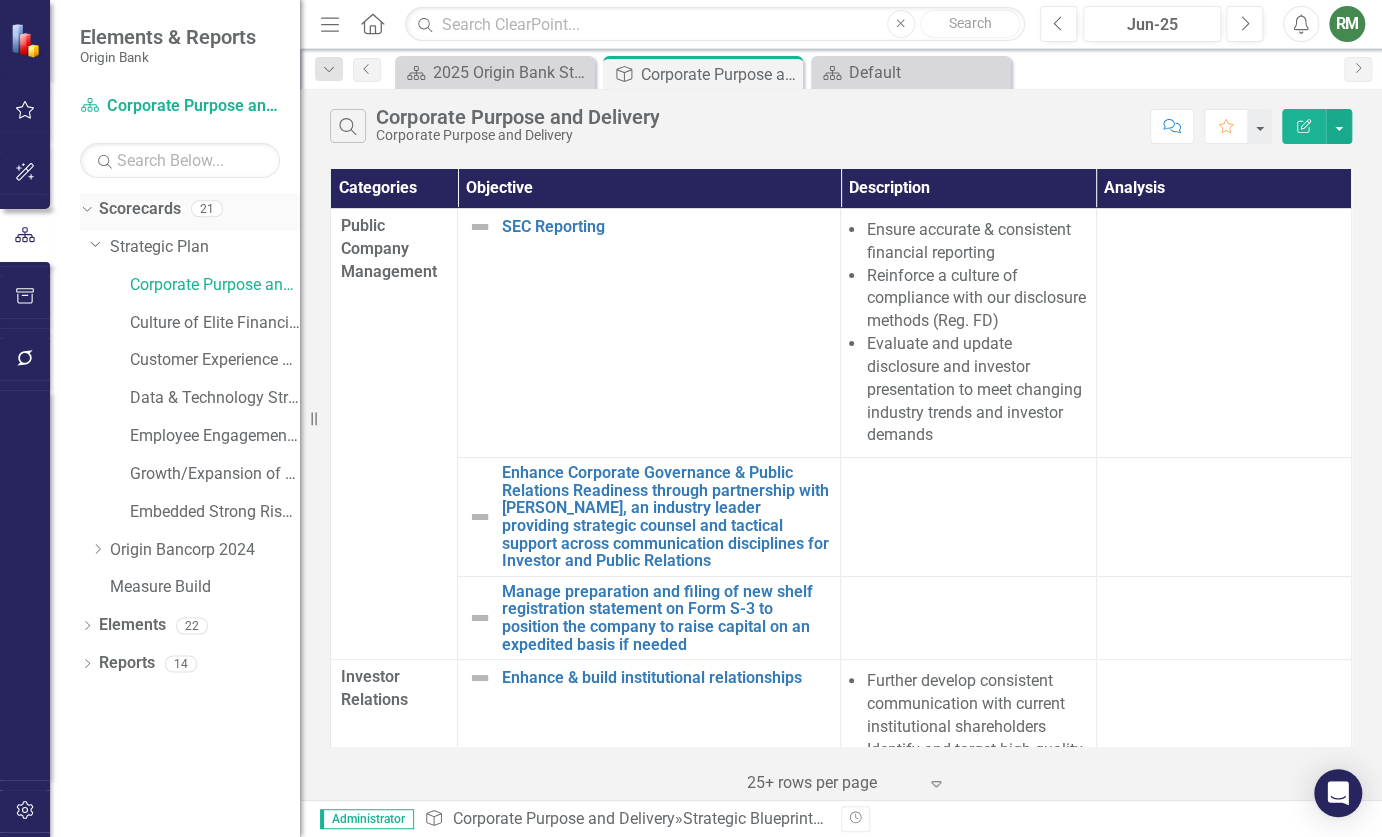 click on "Dropdown" at bounding box center [84, 208] 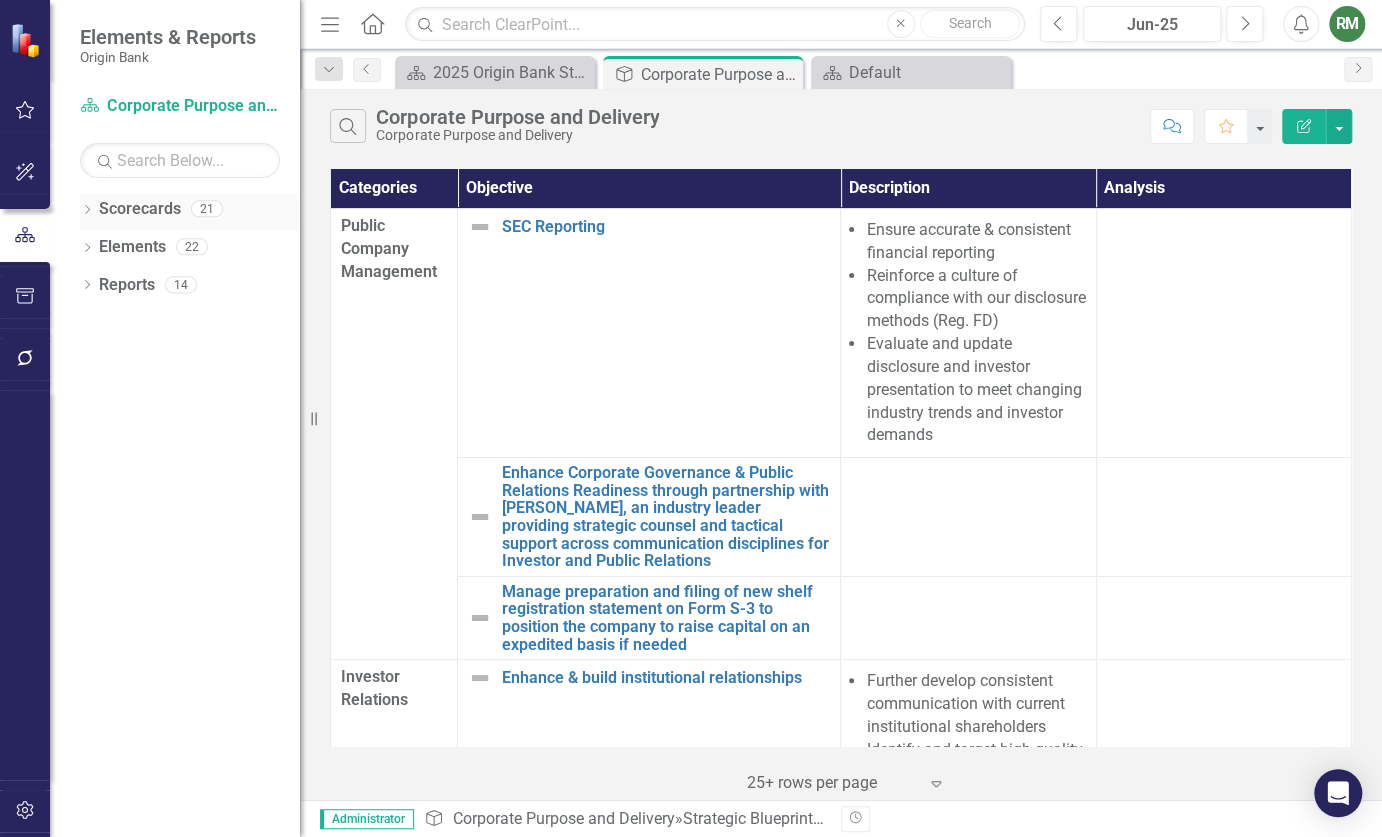 click on "Dropdown" at bounding box center [87, 211] 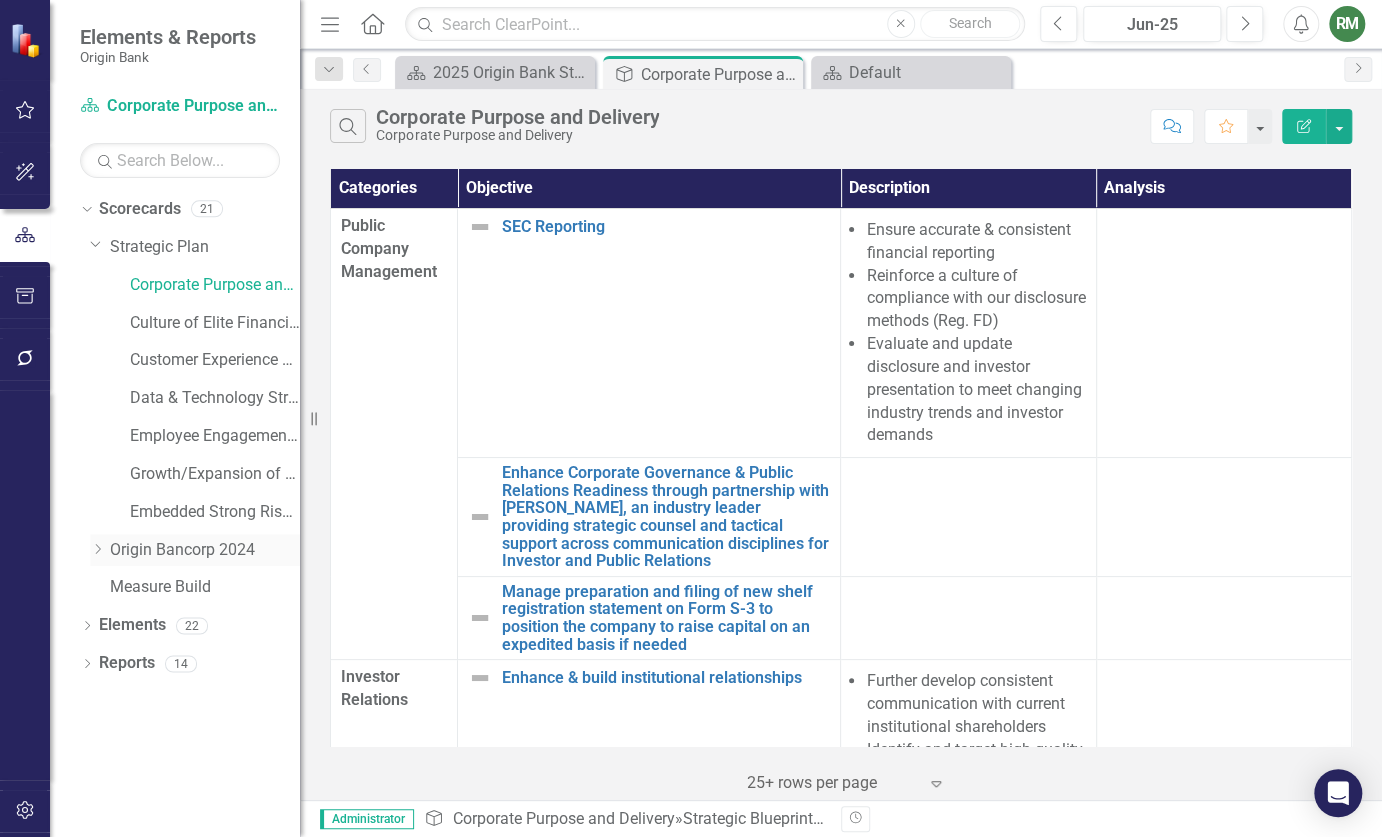 click on "Dropdown" at bounding box center (97, 549) 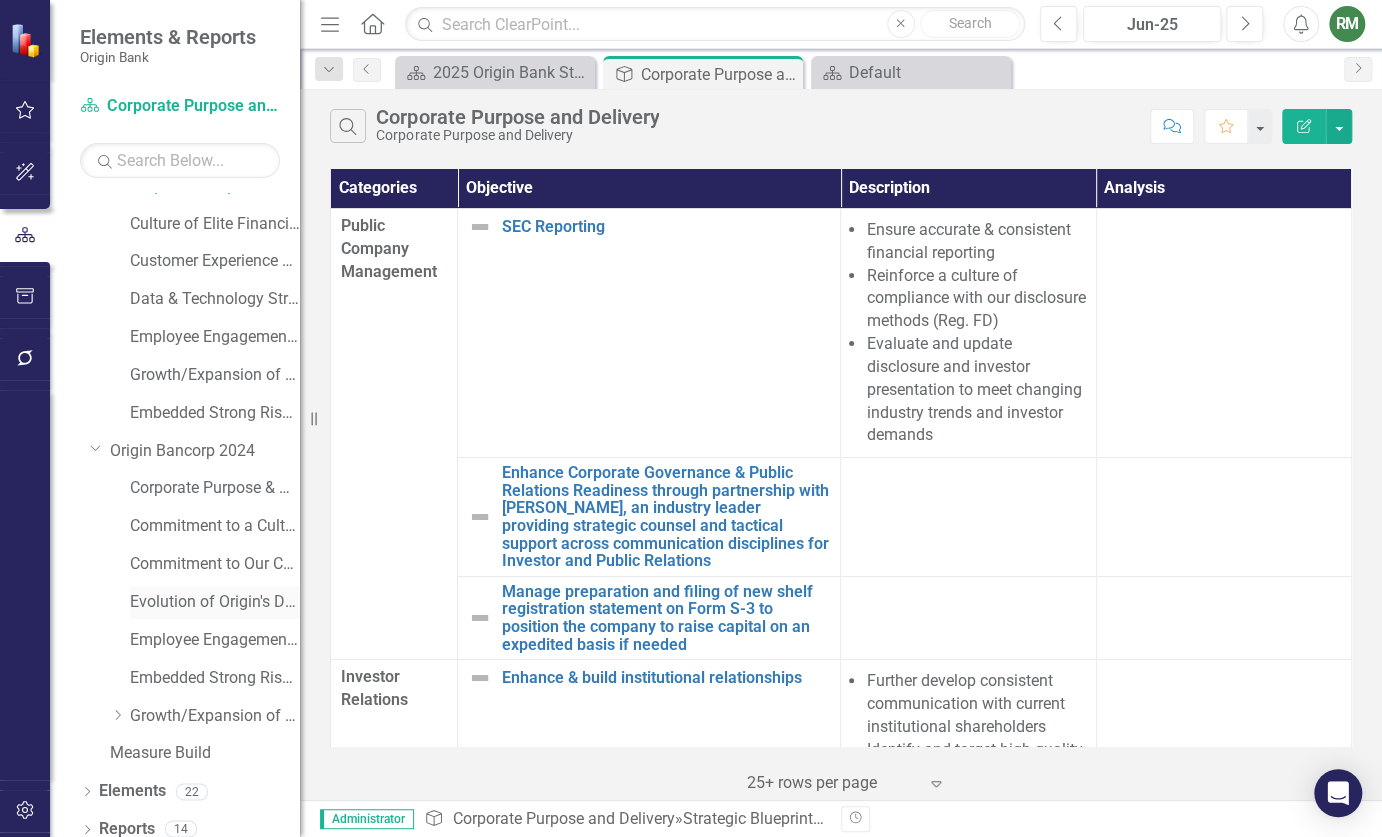 scroll, scrollTop: 112, scrollLeft: 0, axis: vertical 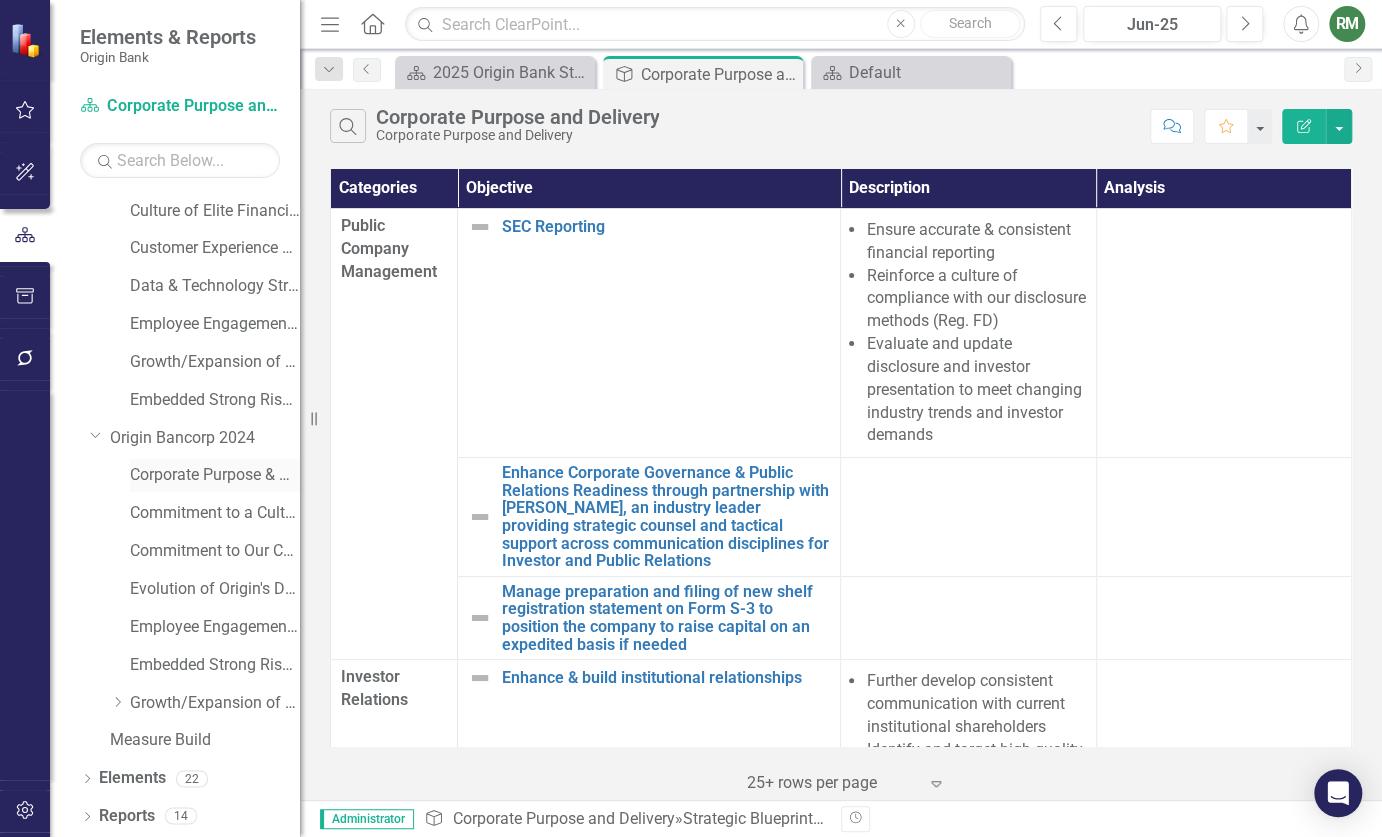 click on "Corporate Purpose & Delivery" at bounding box center (215, 475) 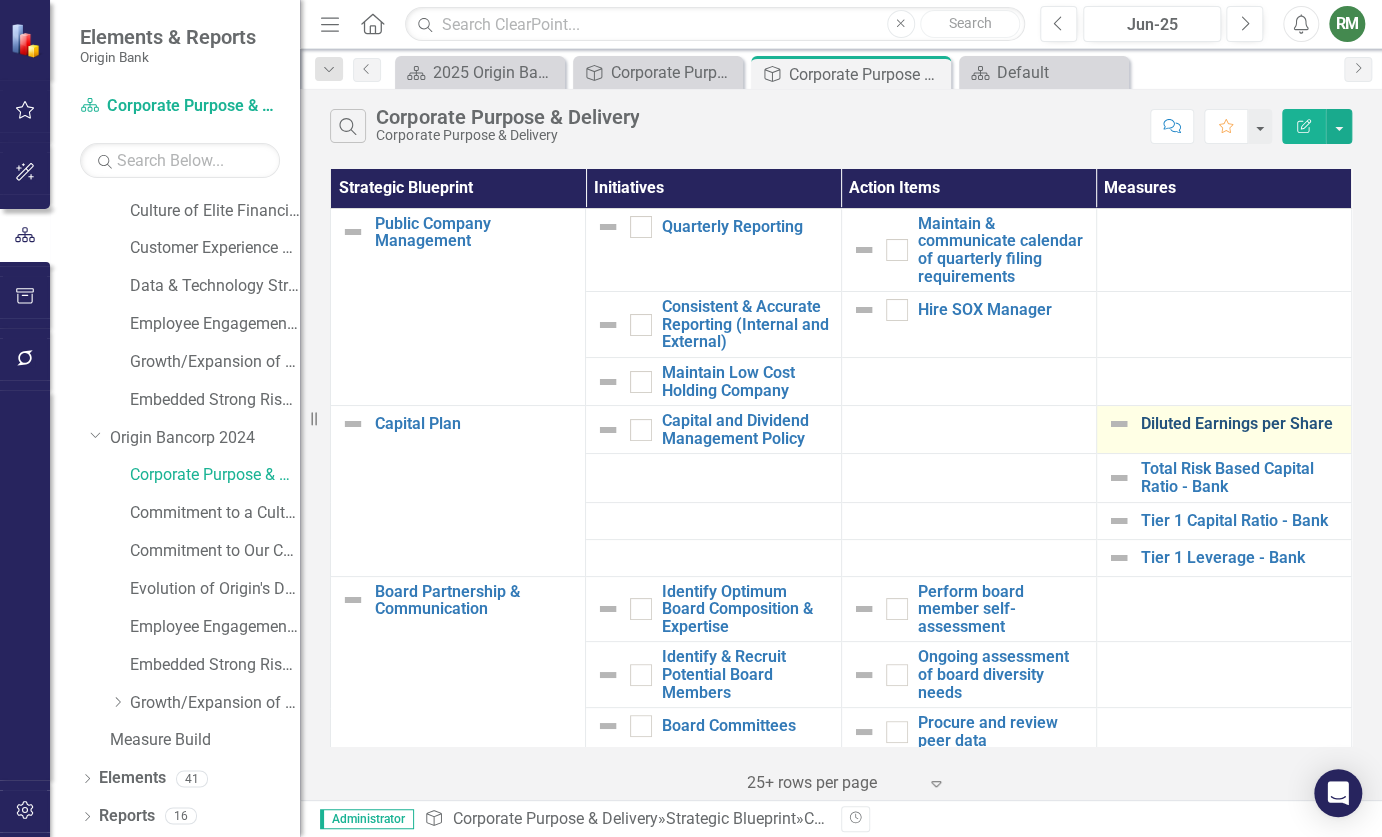 click on "Diluted Earnings per Share" at bounding box center [1241, 424] 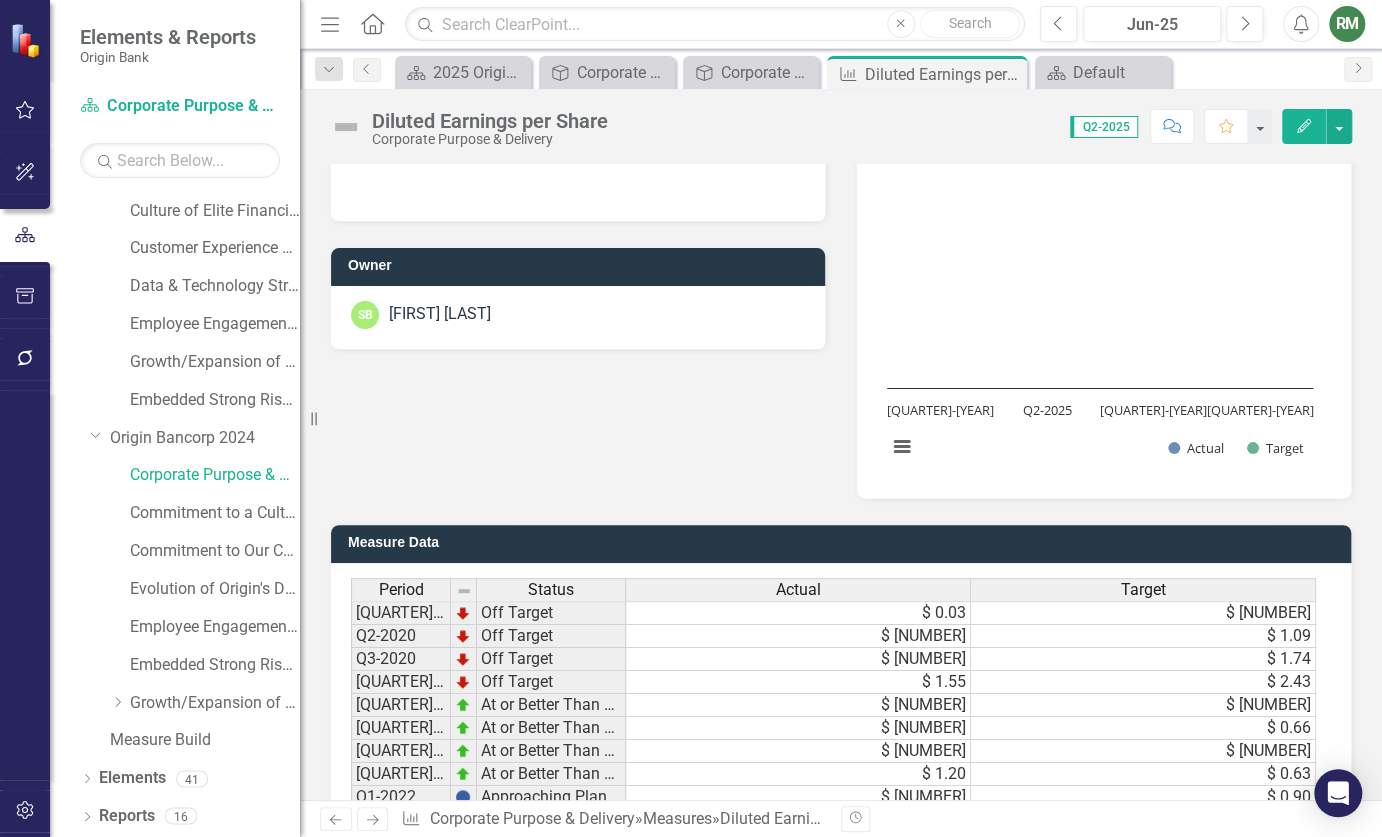 scroll, scrollTop: 0, scrollLeft: 0, axis: both 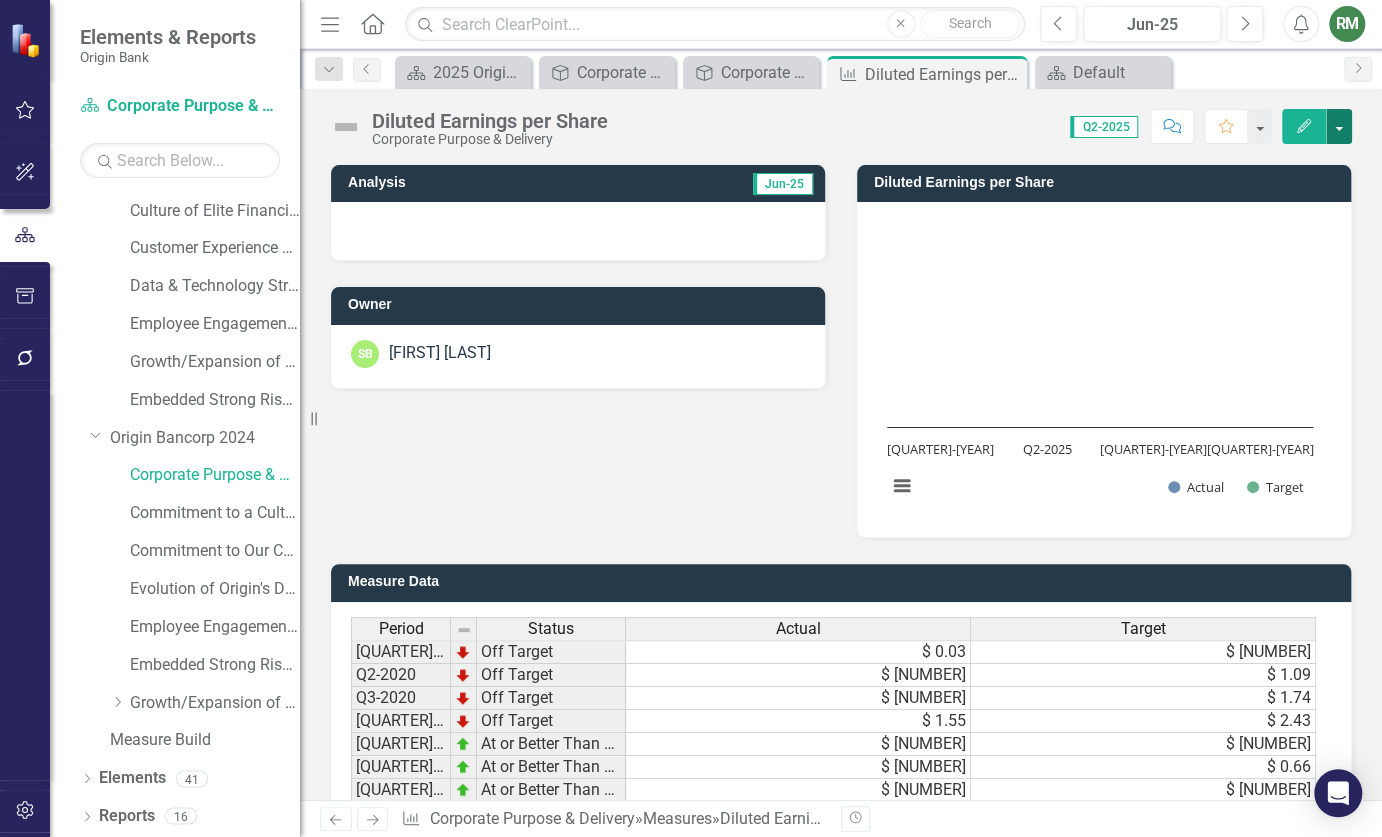 click at bounding box center [1339, 126] 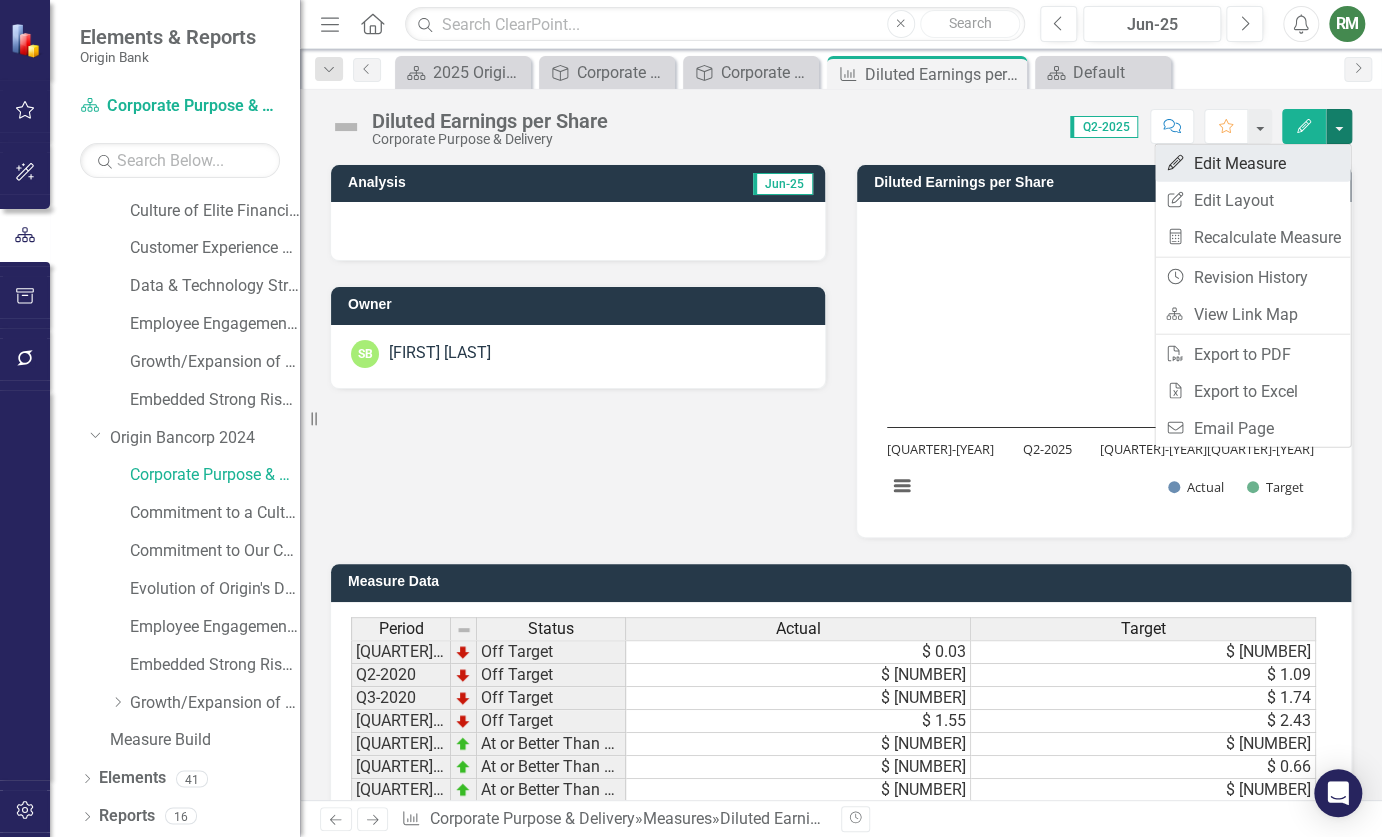click on "Edit Edit Measure" at bounding box center (1252, 163) 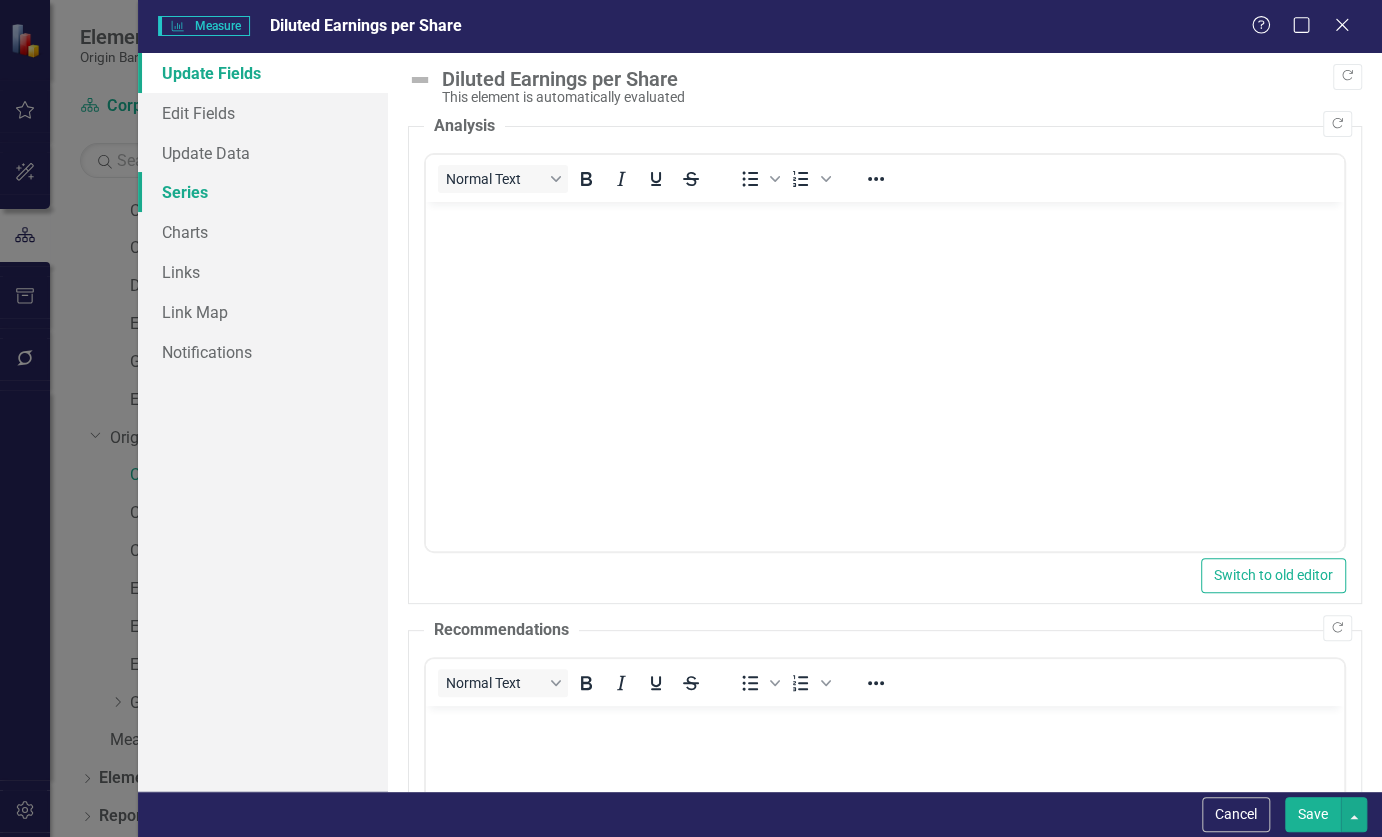 scroll, scrollTop: 0, scrollLeft: 0, axis: both 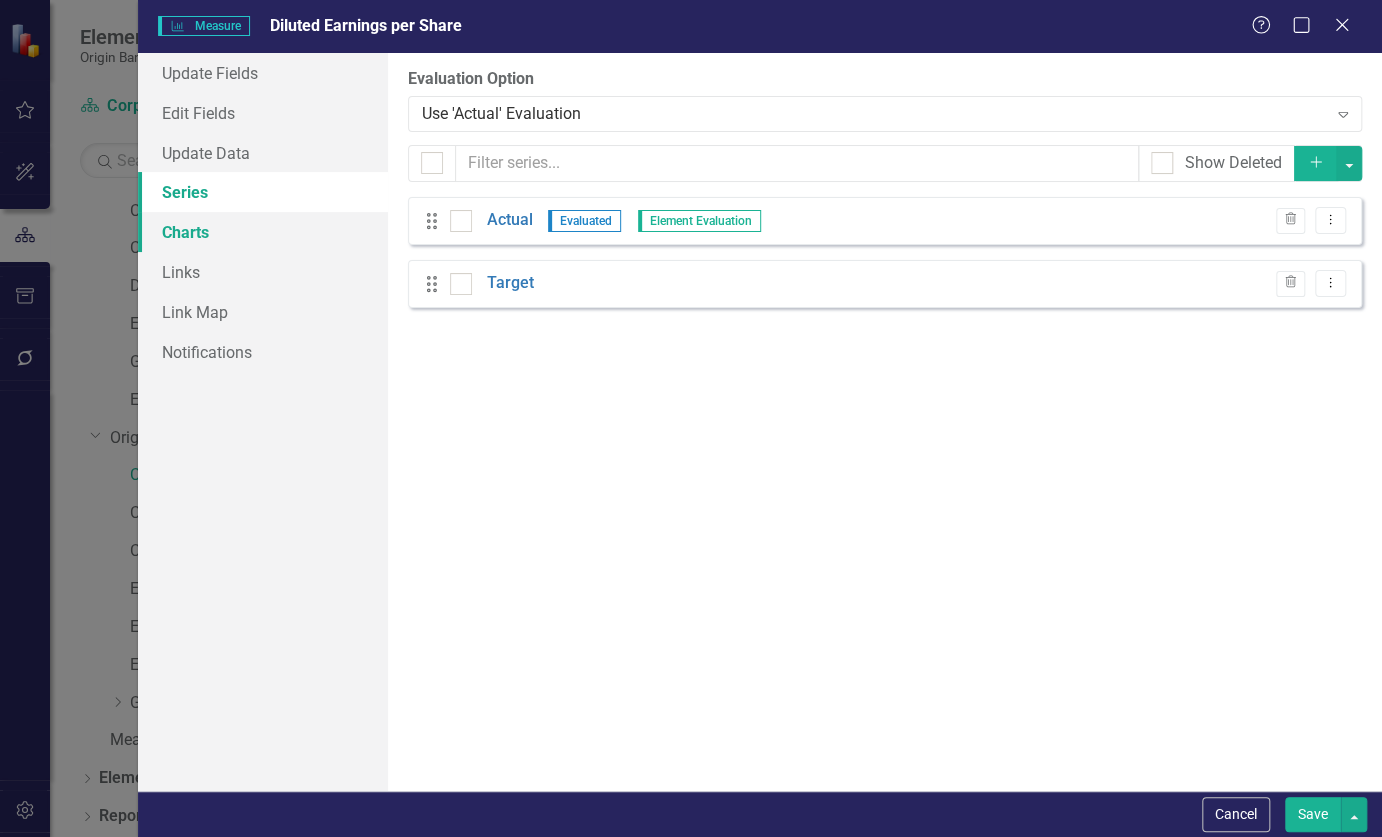 click on "Charts" at bounding box center [263, 232] 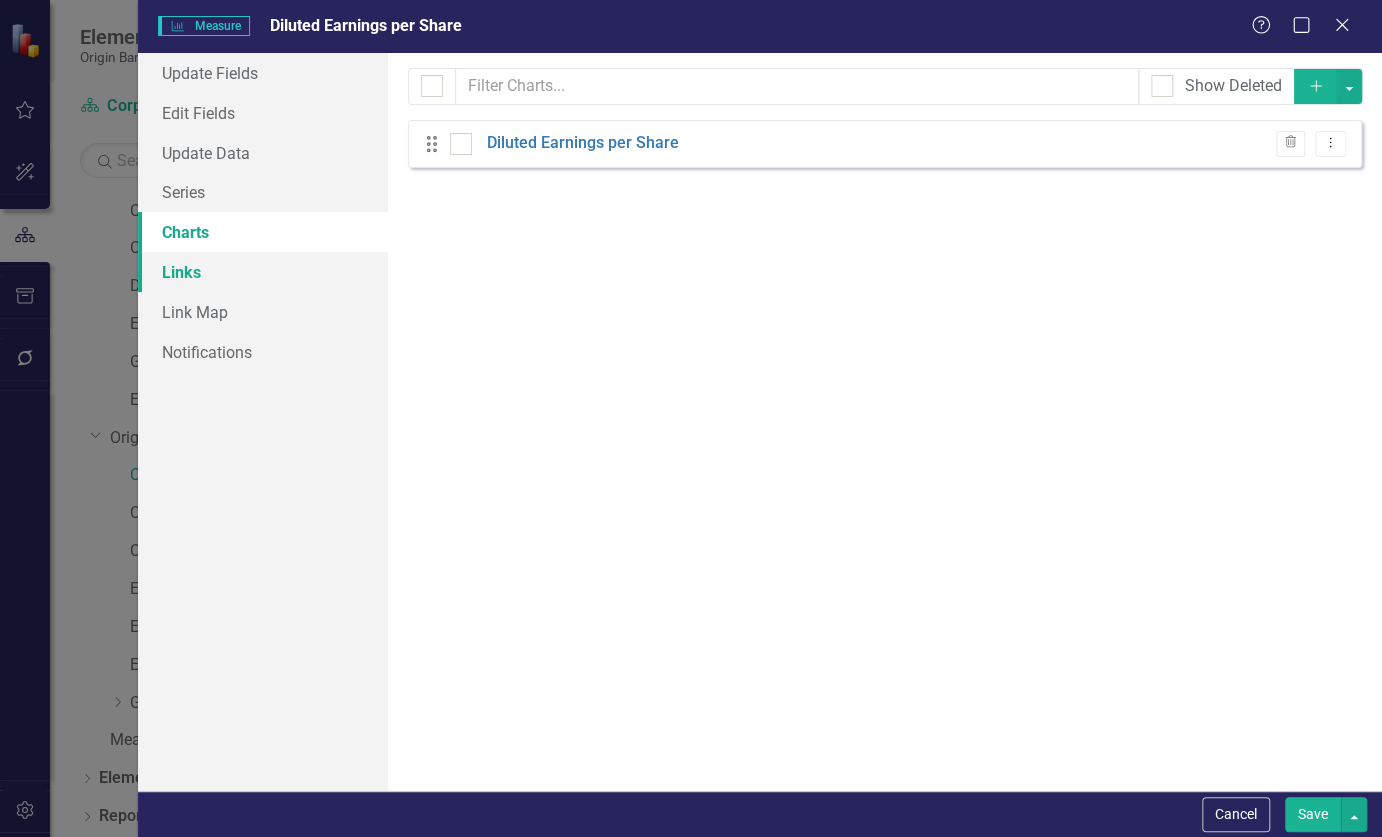 click on "Links" at bounding box center (263, 272) 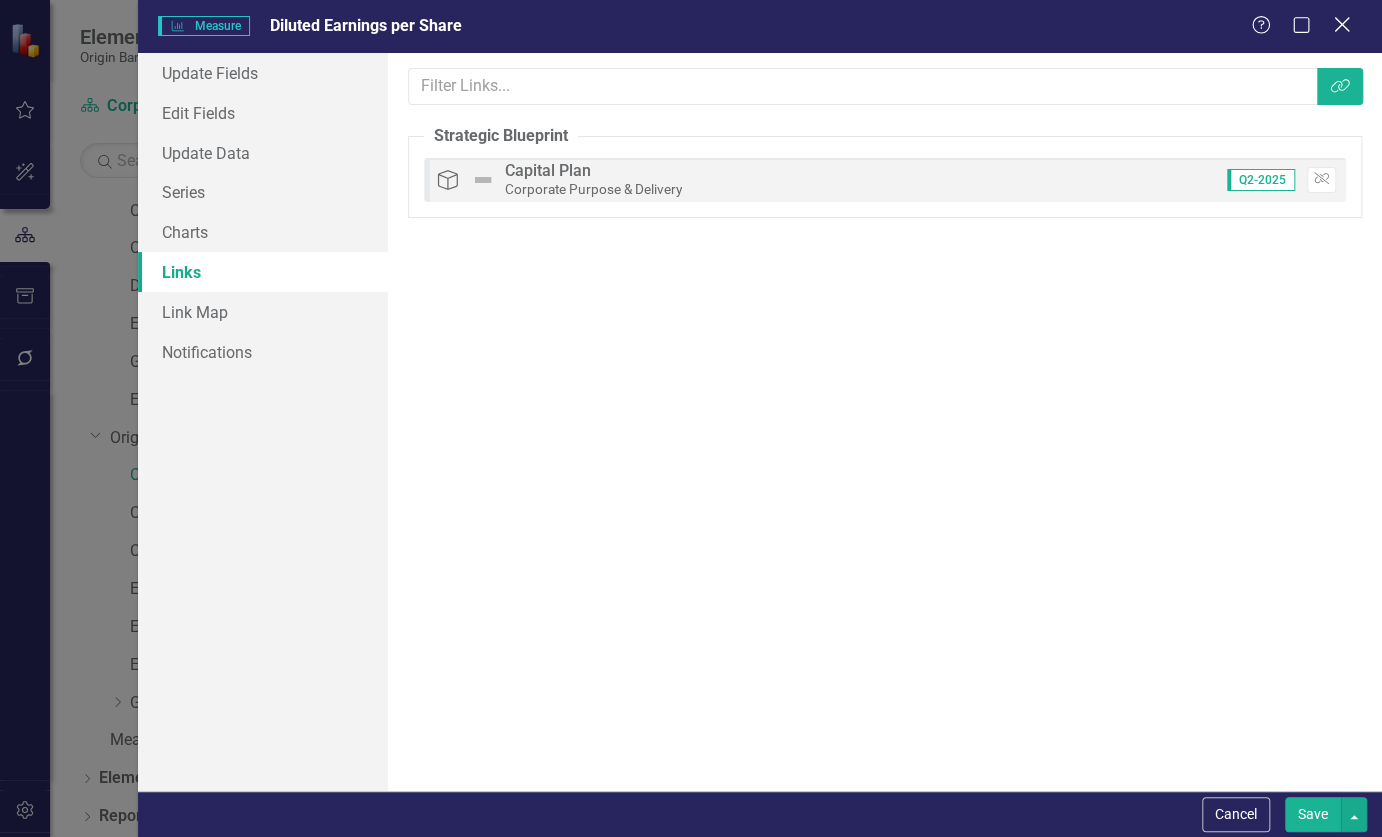 click on "Close" at bounding box center (1341, 24) 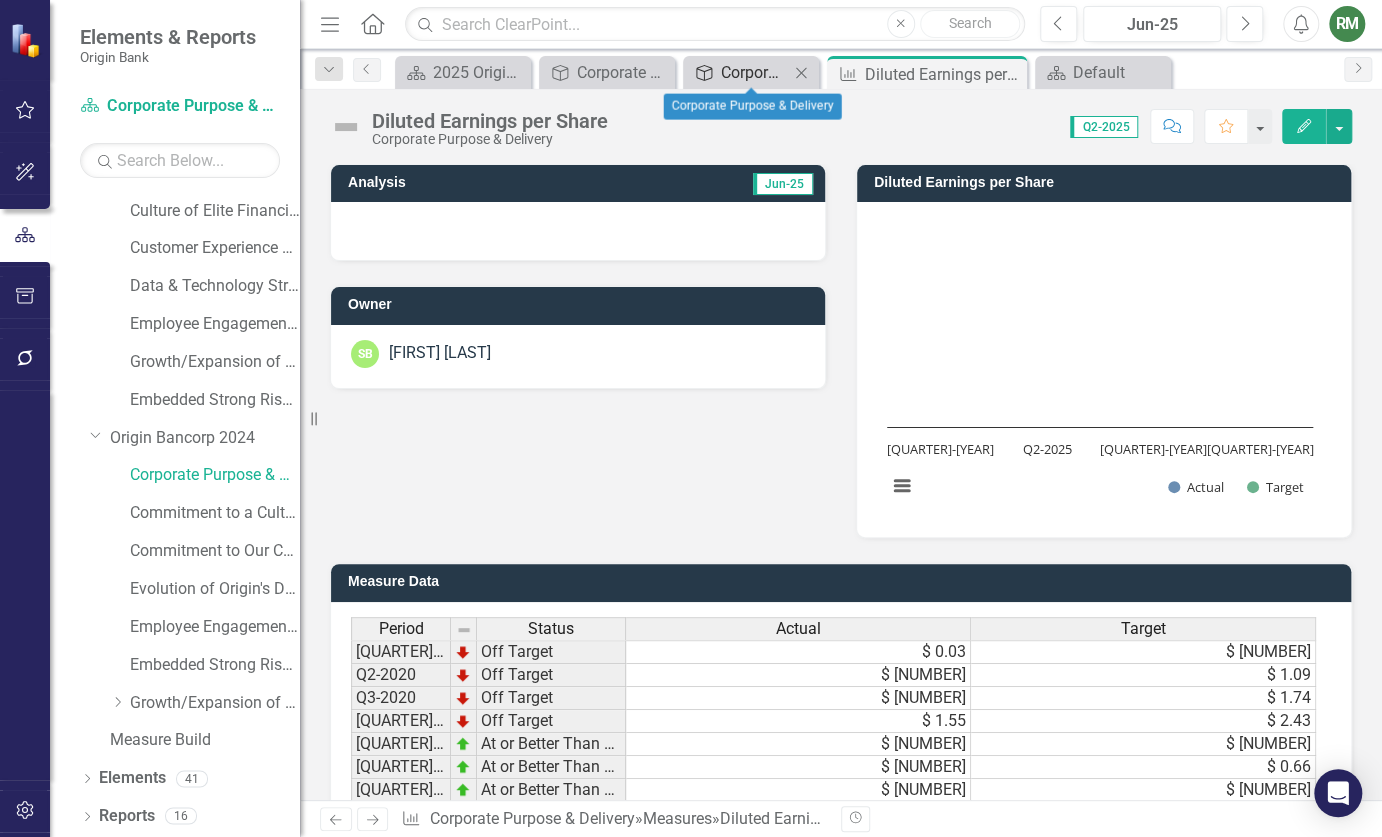 click on "Corporate Purpose & Delivery" at bounding box center (755, 72) 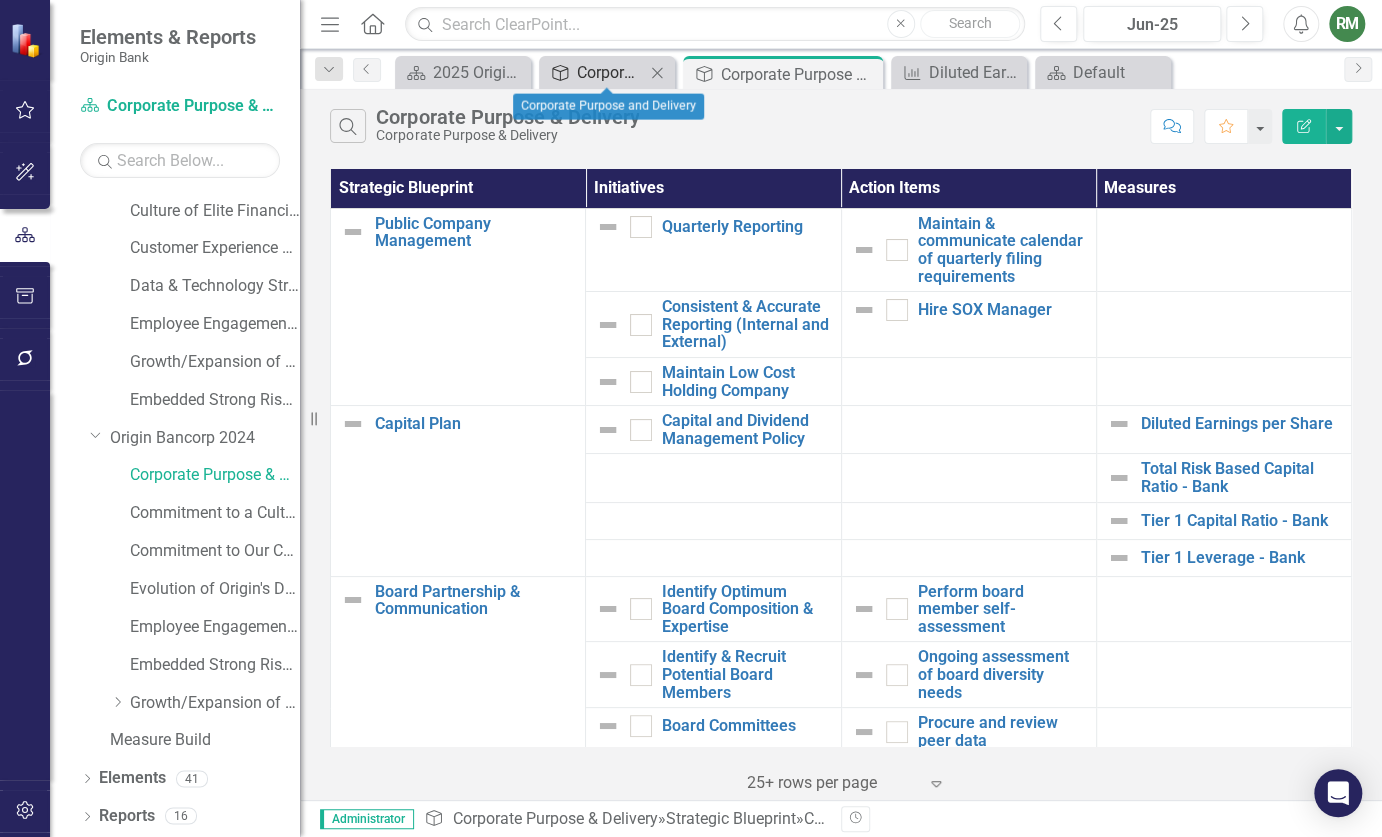 click on "Corporate Purpose and Delivery" at bounding box center (611, 72) 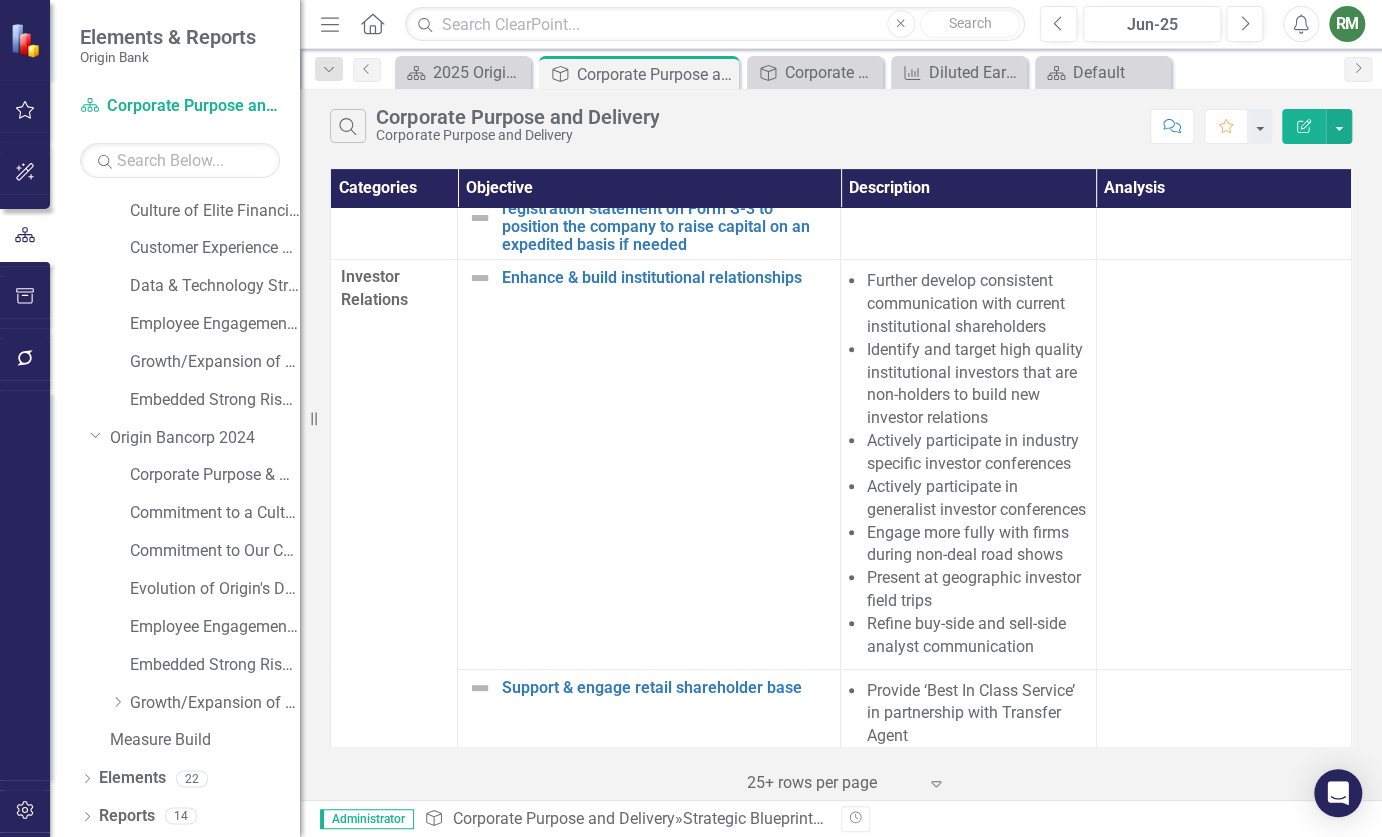 scroll, scrollTop: 499, scrollLeft: 0, axis: vertical 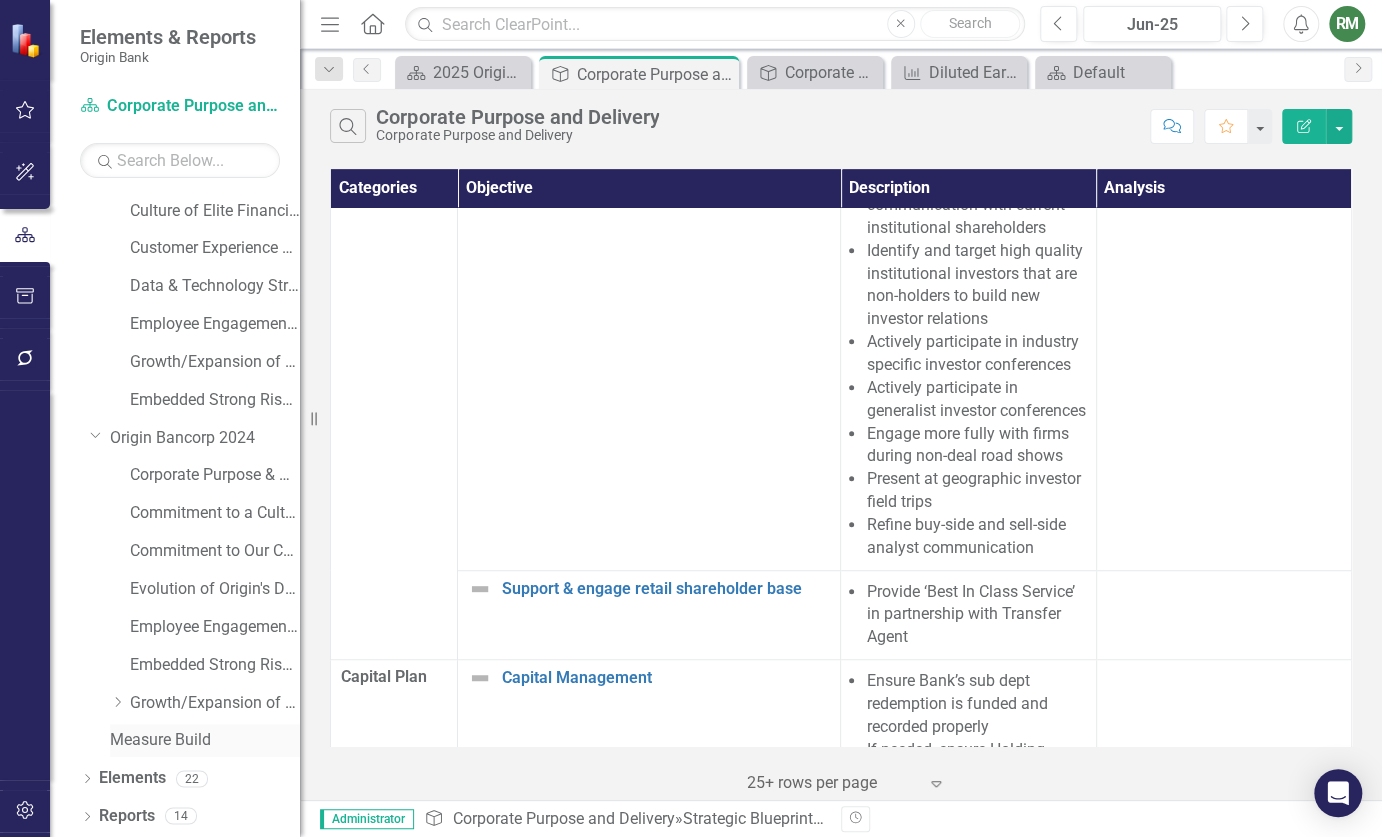 click on "Measure Build" at bounding box center (205, 740) 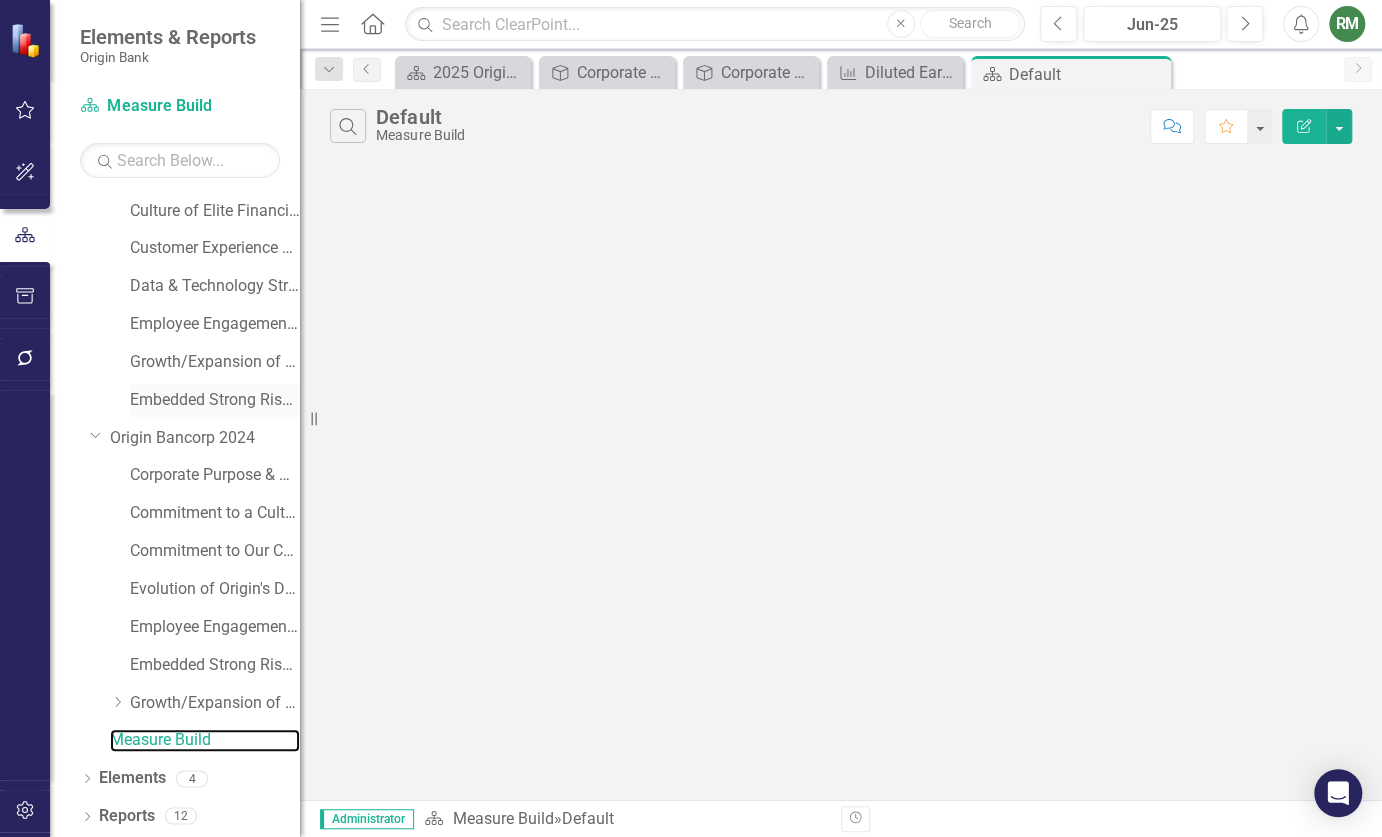 scroll, scrollTop: 0, scrollLeft: 0, axis: both 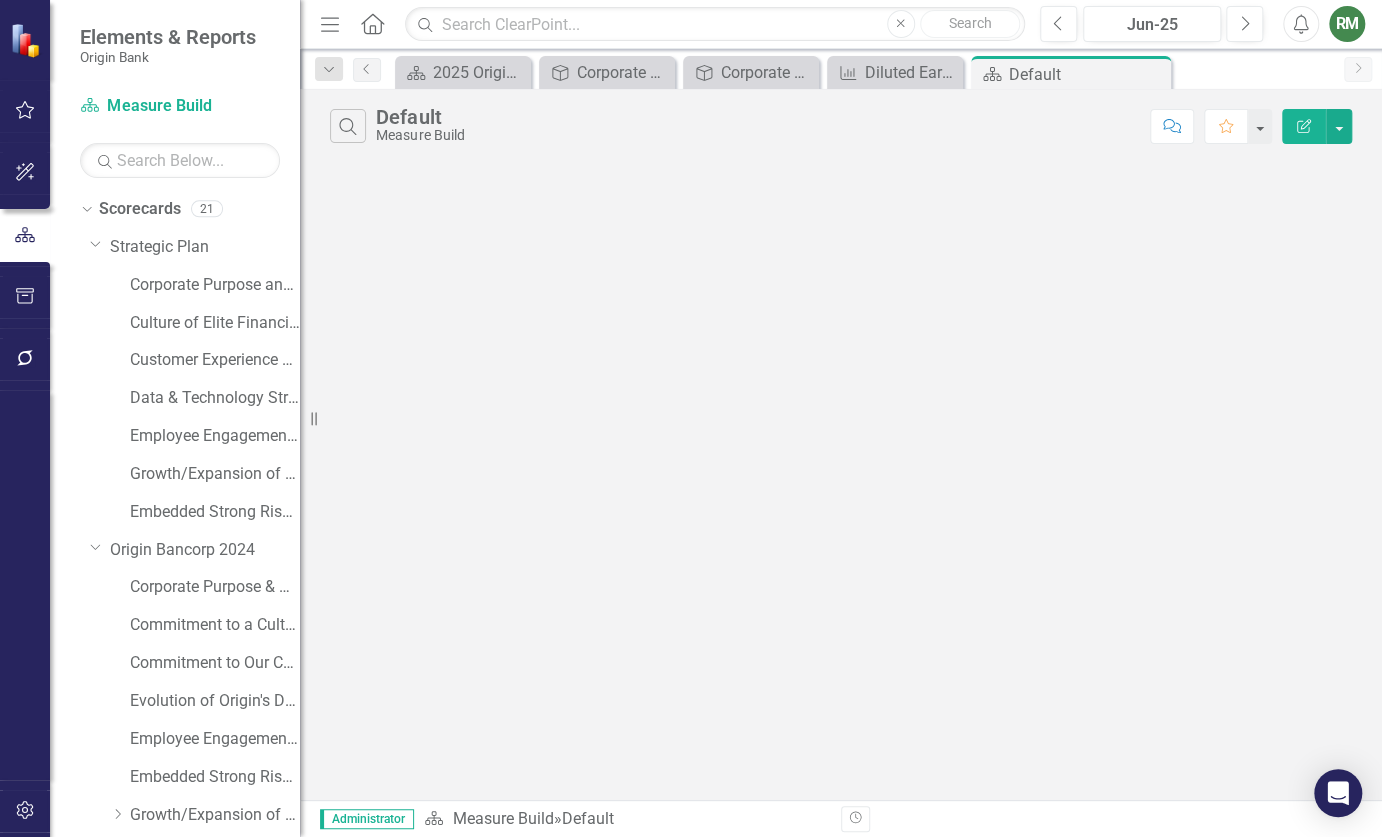click on "Search Default Measure Build Comment Favorite Edit Report" at bounding box center (841, 444) 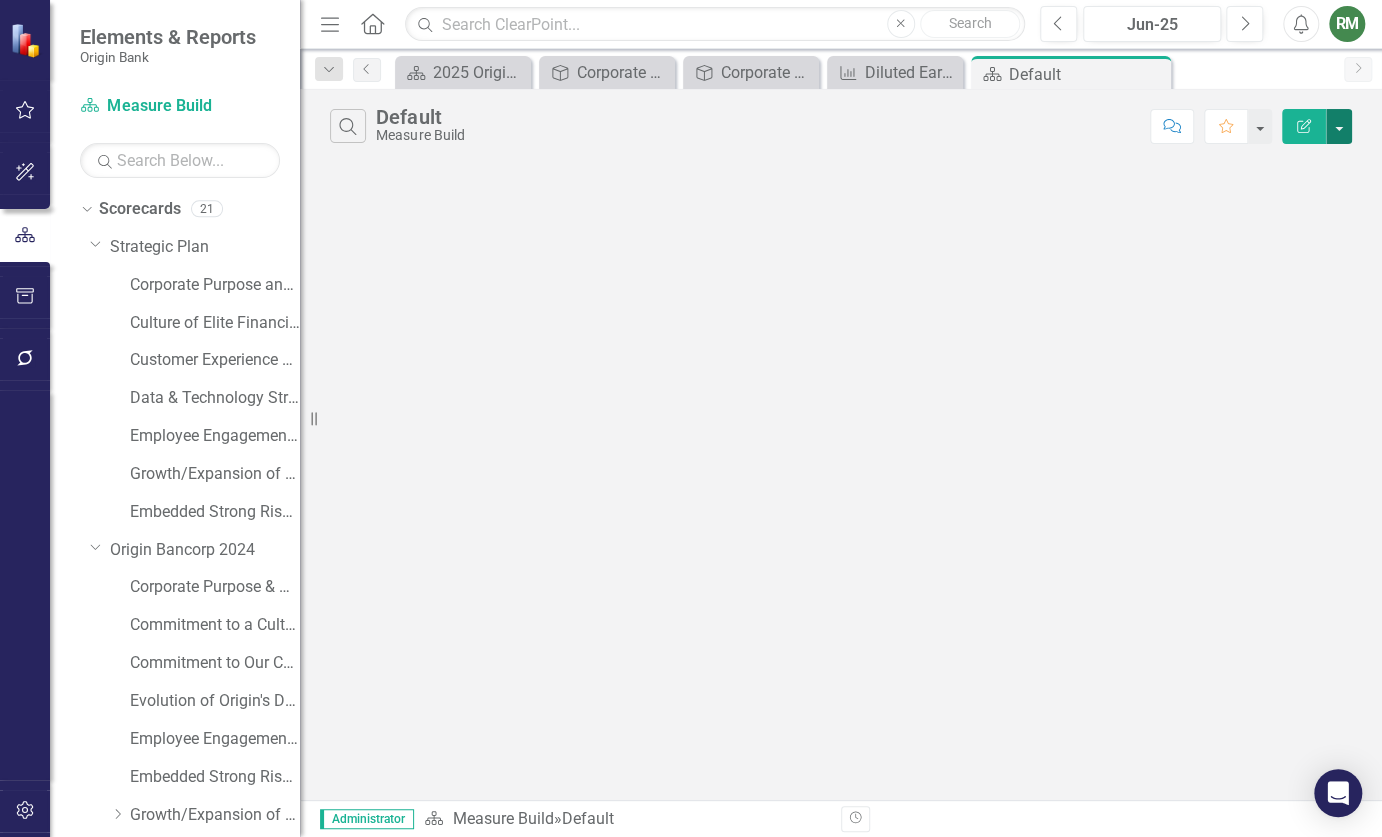 click at bounding box center (1339, 126) 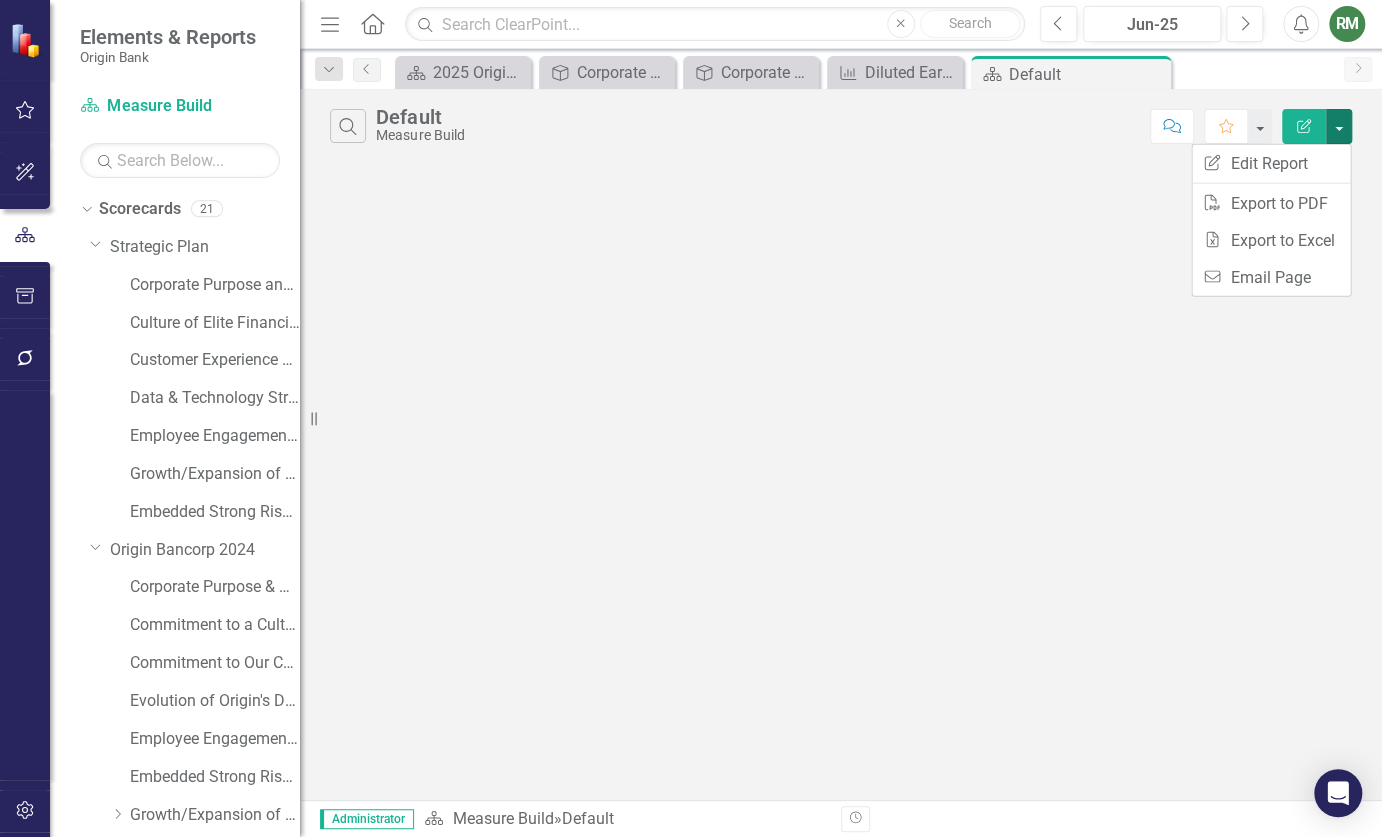 click on "Search Default Measure Build Comment Favorite Edit Report" at bounding box center (841, 444) 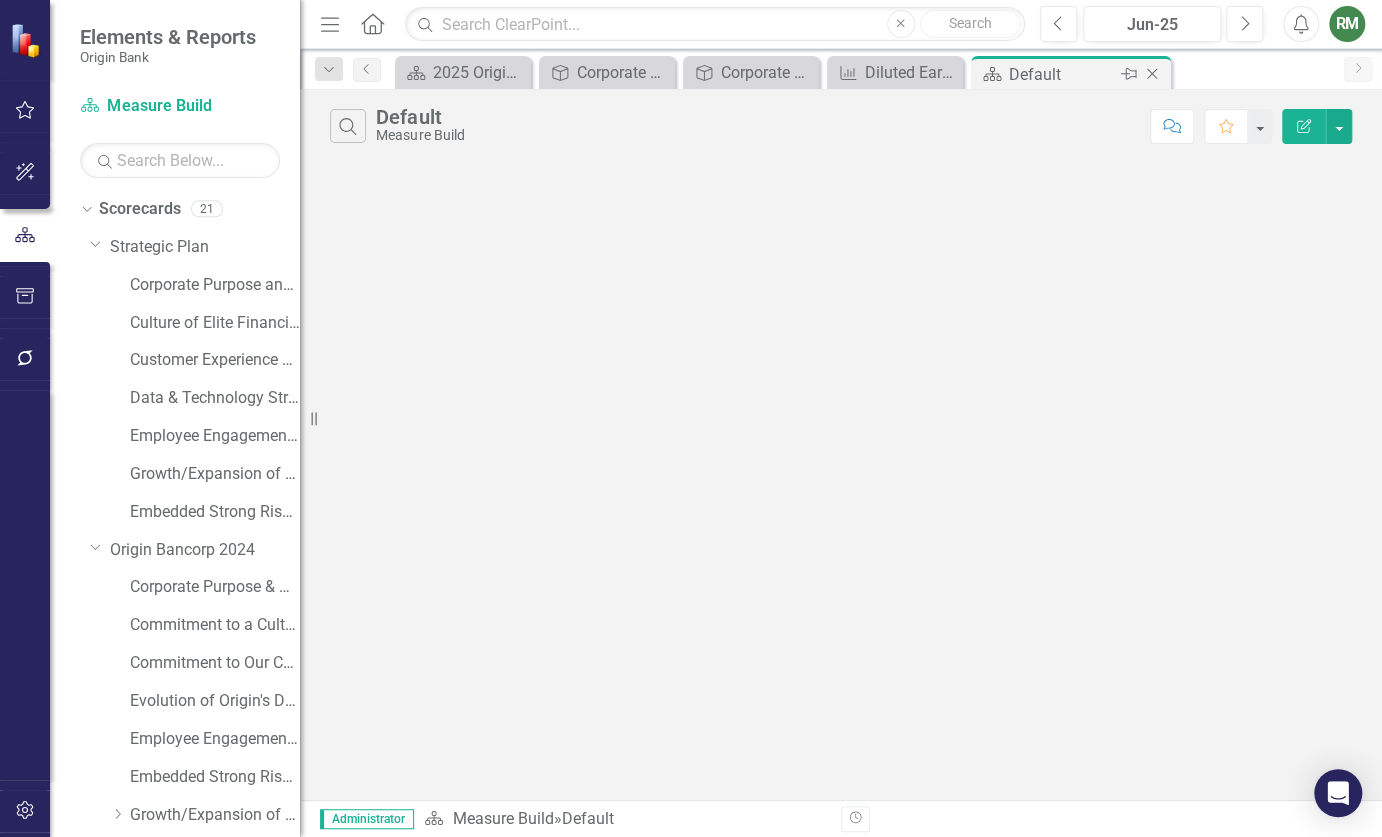 click on "Close" at bounding box center (1152, 74) 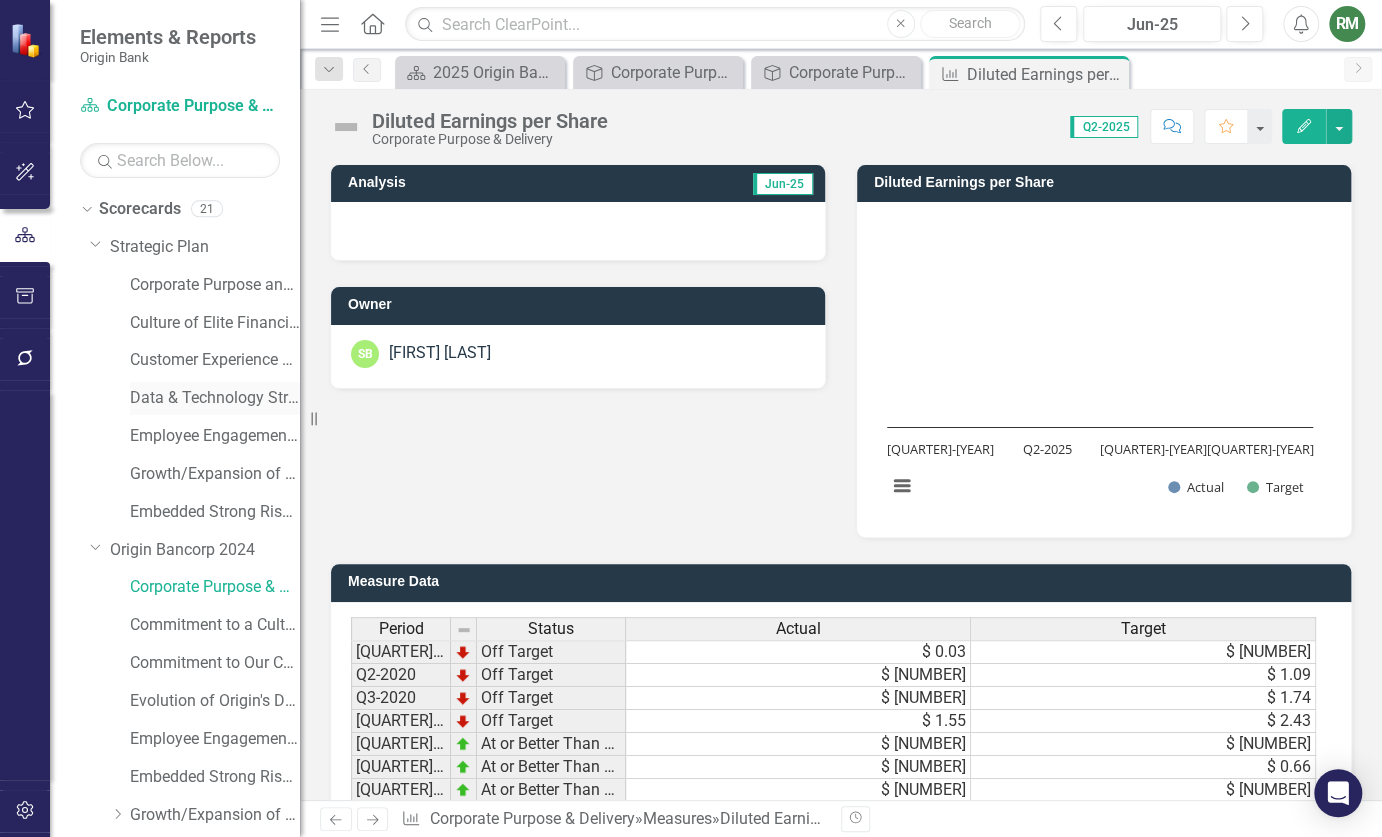 scroll, scrollTop: 112, scrollLeft: 0, axis: vertical 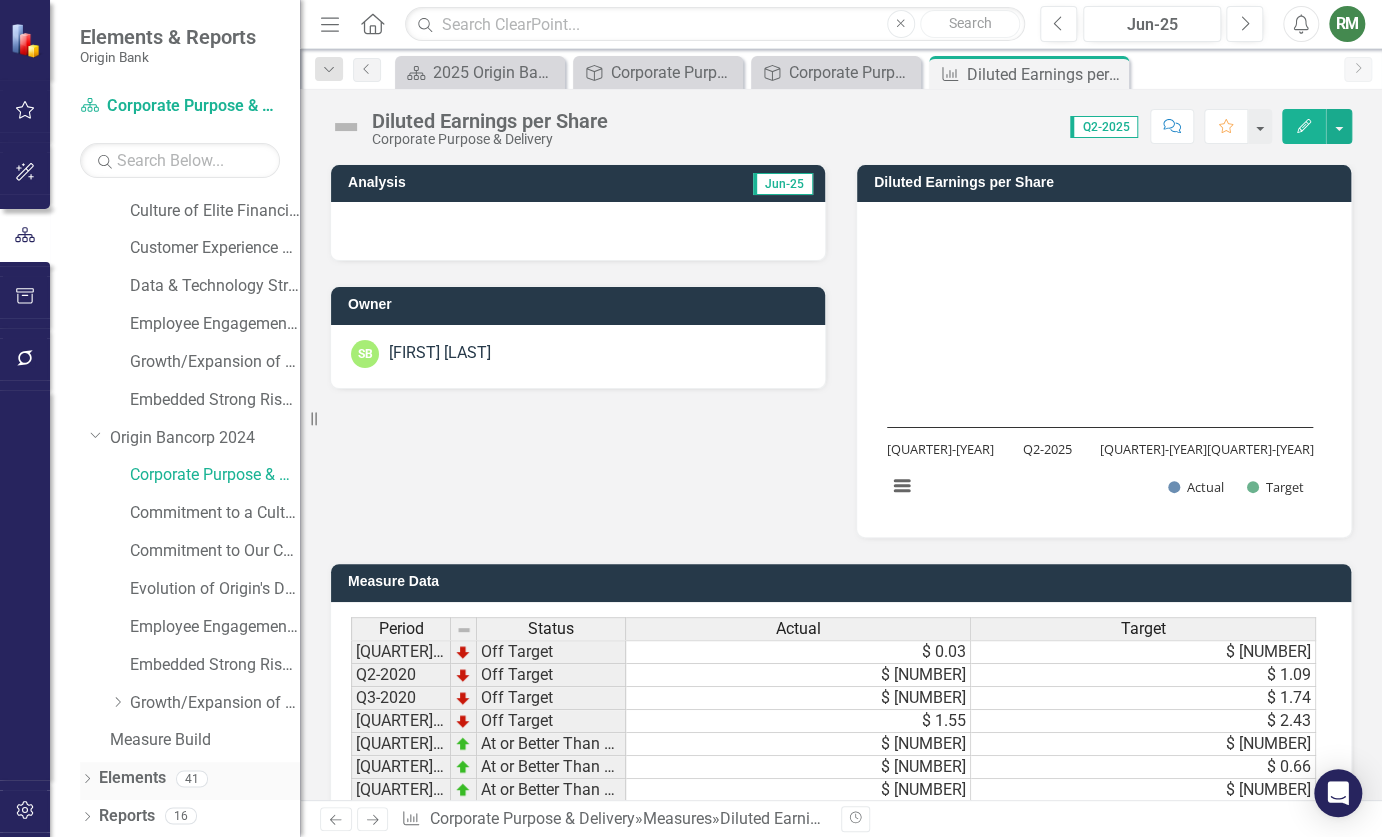 click at bounding box center (87, 778) 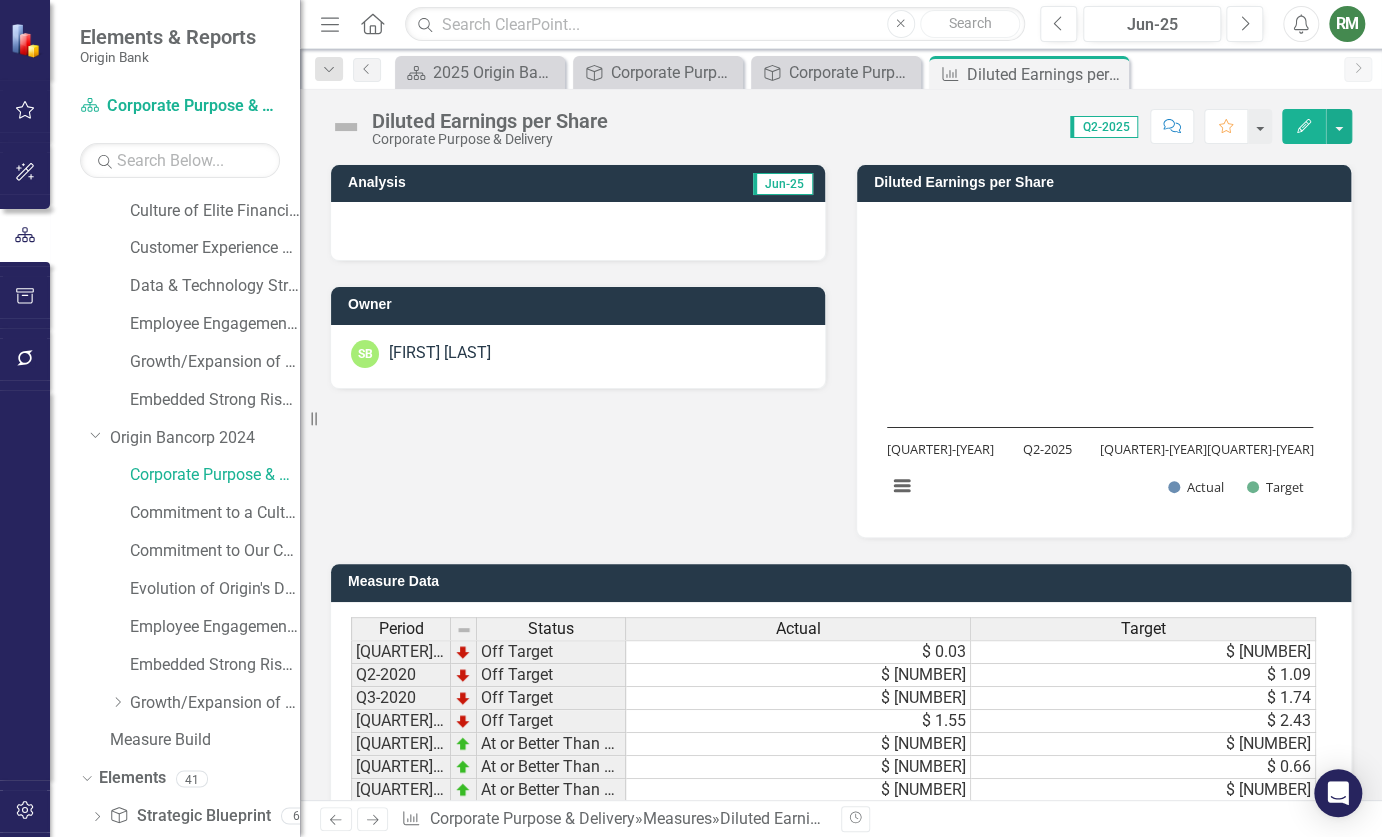 scroll, scrollTop: 263, scrollLeft: 0, axis: vertical 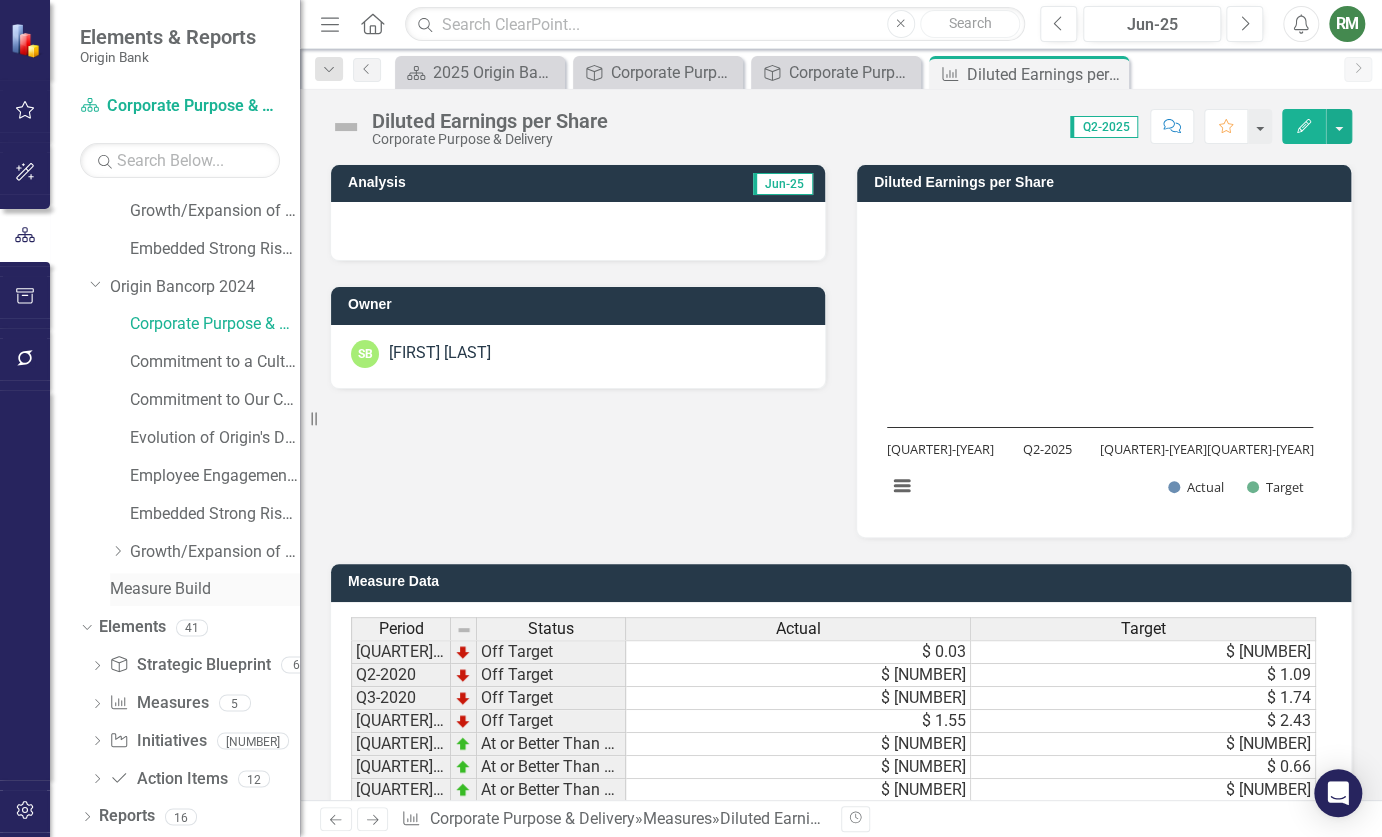 click on "Measure Build" at bounding box center (205, 589) 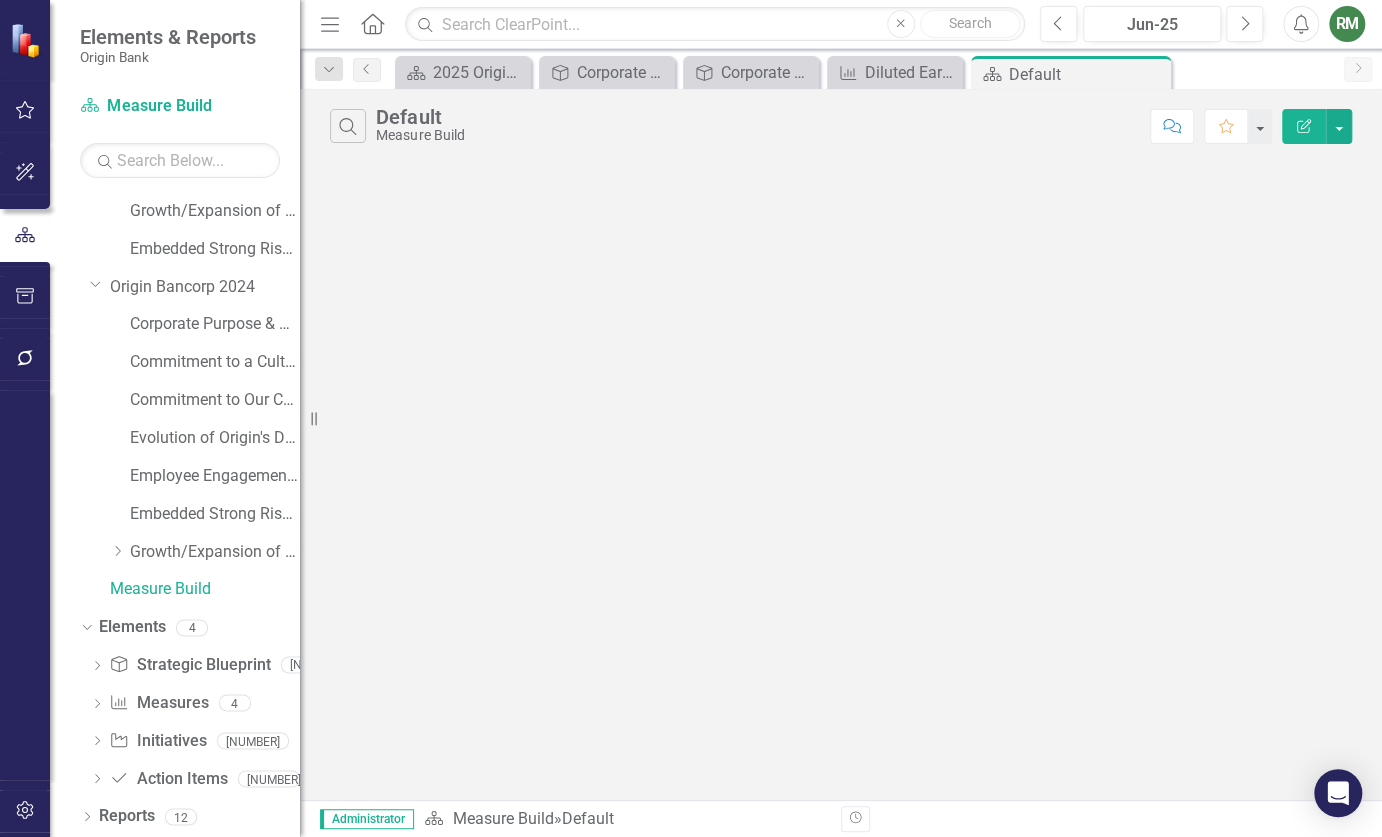 drag, startPoint x: 603, startPoint y: 118, endPoint x: 1099, endPoint y: 432, distance: 587.0366 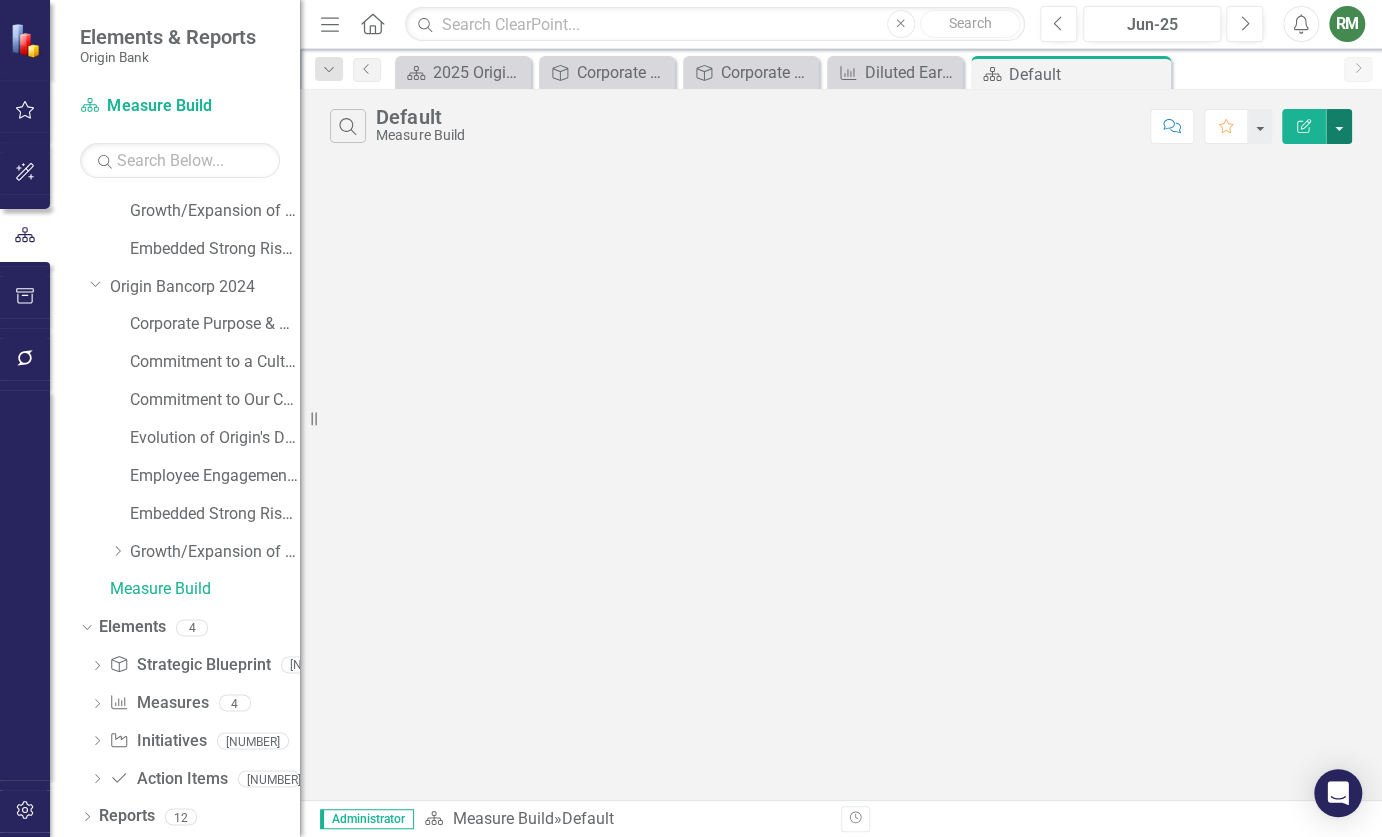 click at bounding box center [1339, 126] 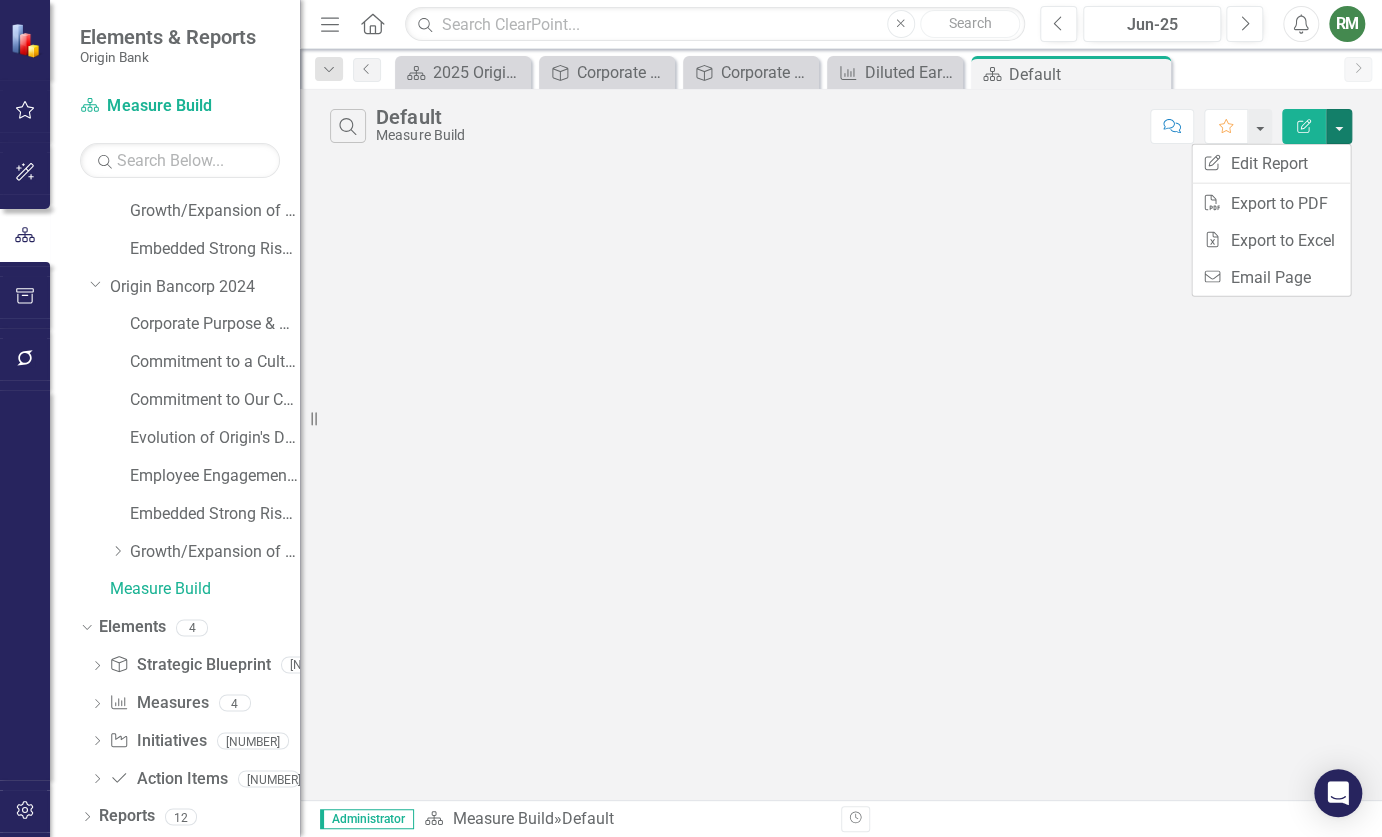 click on "Search Default Measure Build Comment Favorite Edit Report" at bounding box center (841, 444) 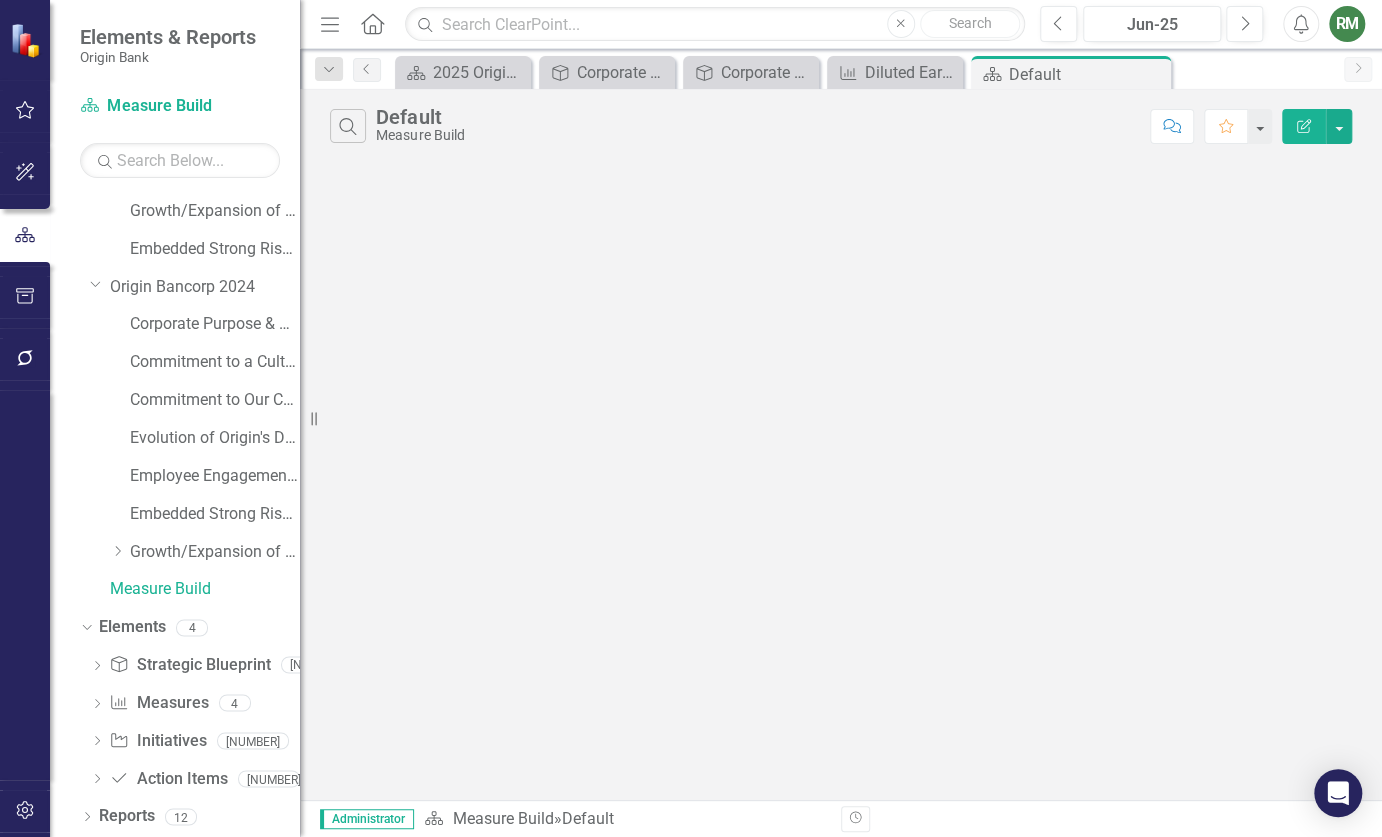 click on "Menu" at bounding box center [330, 23] 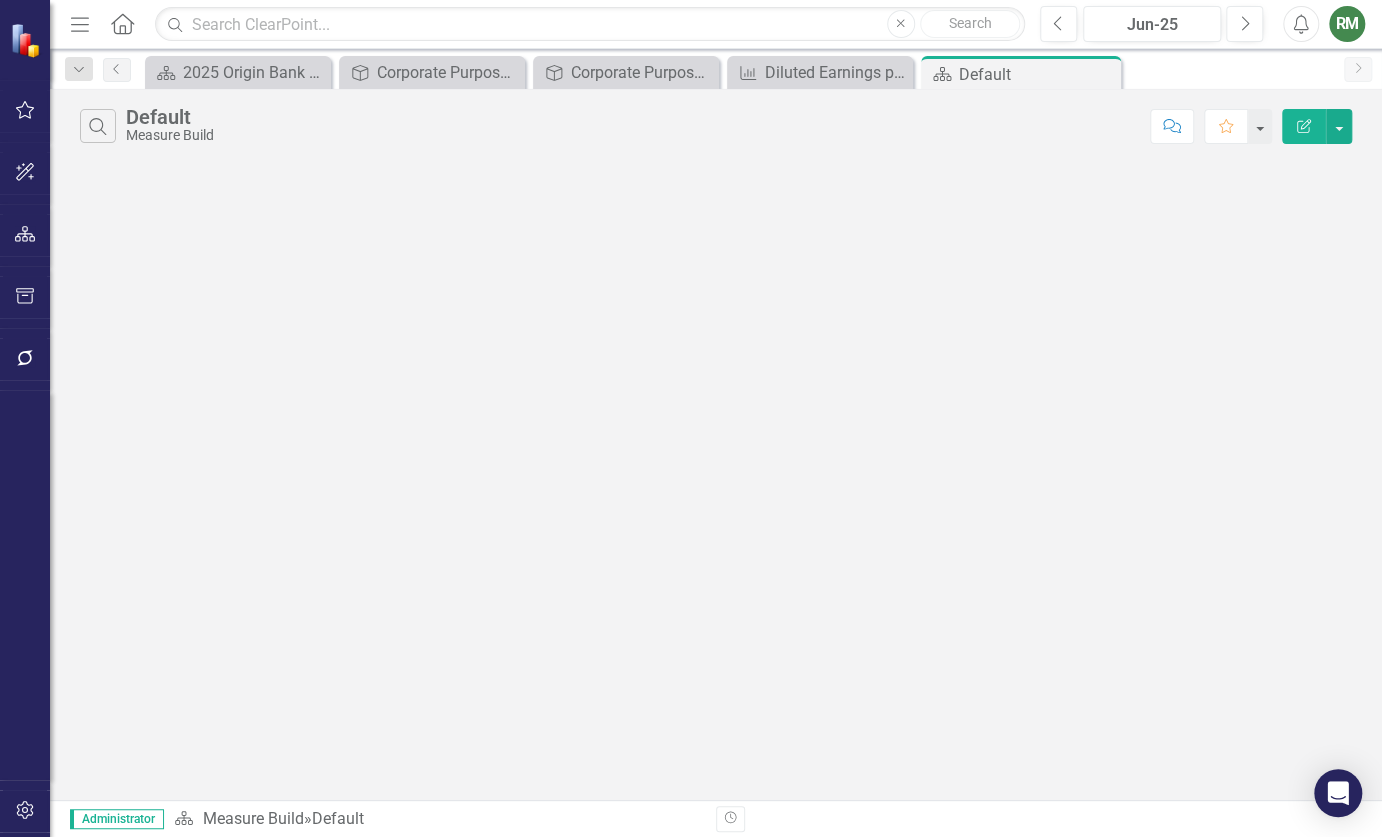click on "Menu" at bounding box center (80, 23) 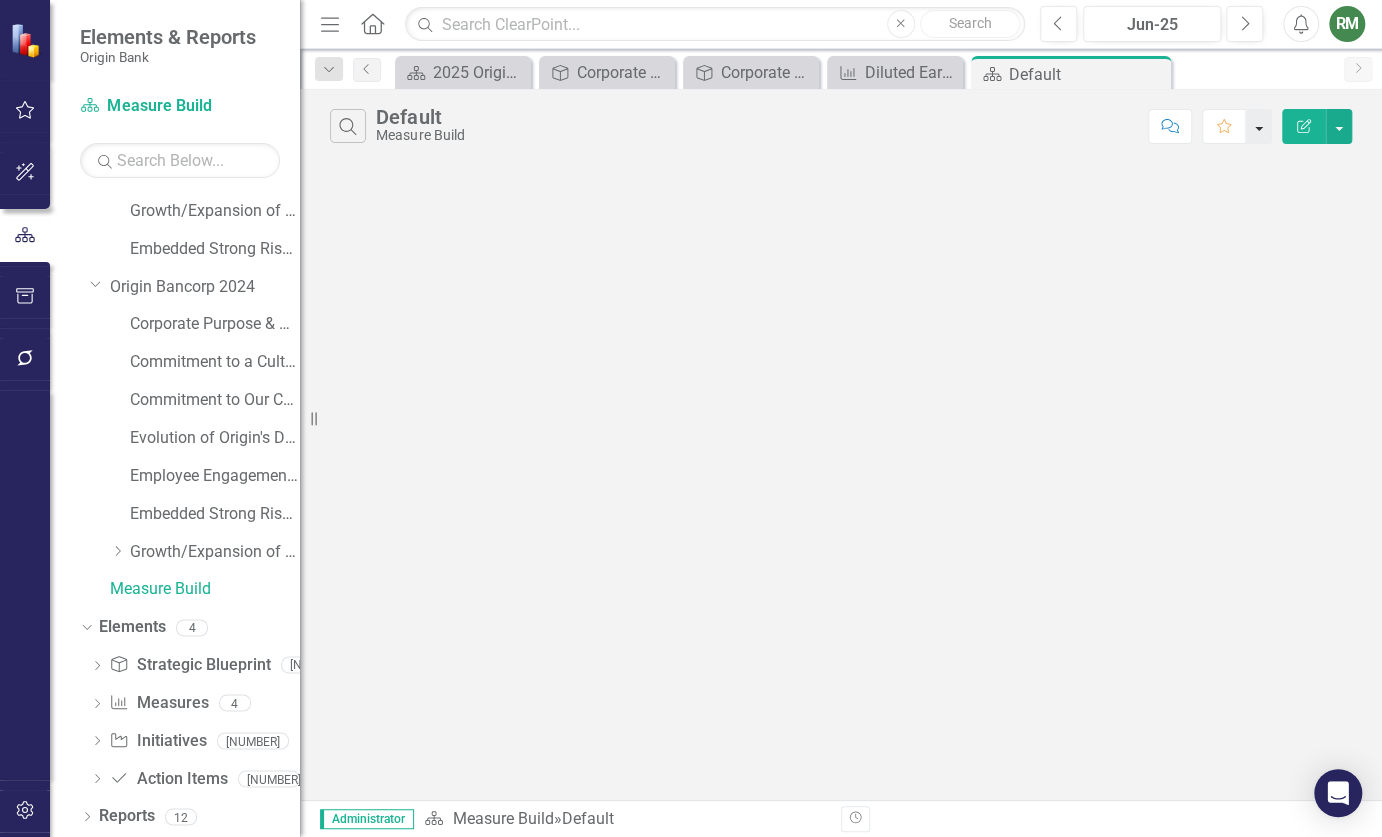 click at bounding box center [1259, 126] 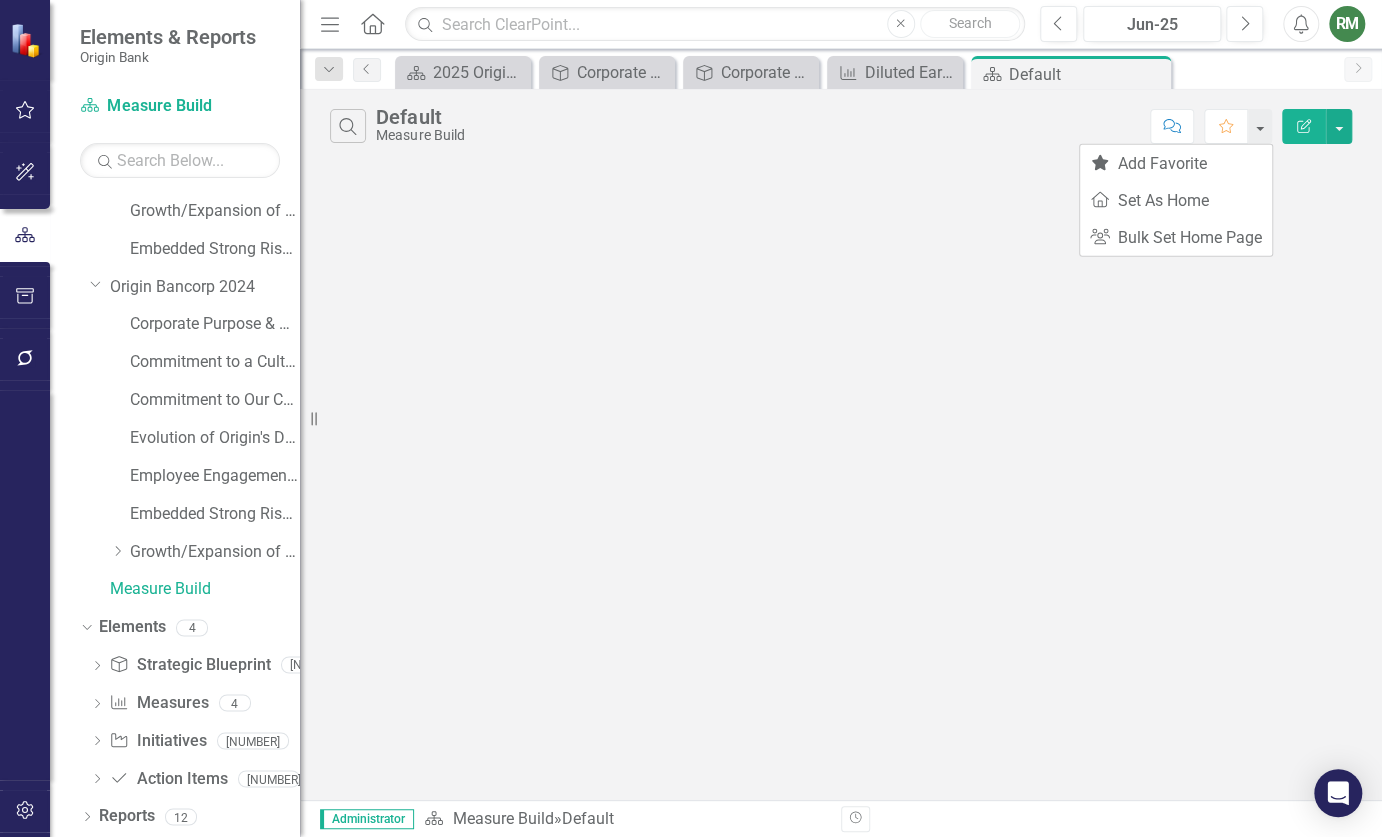 click on "Search Default Measure Build Comment Favorite Edit Report" at bounding box center [841, 444] 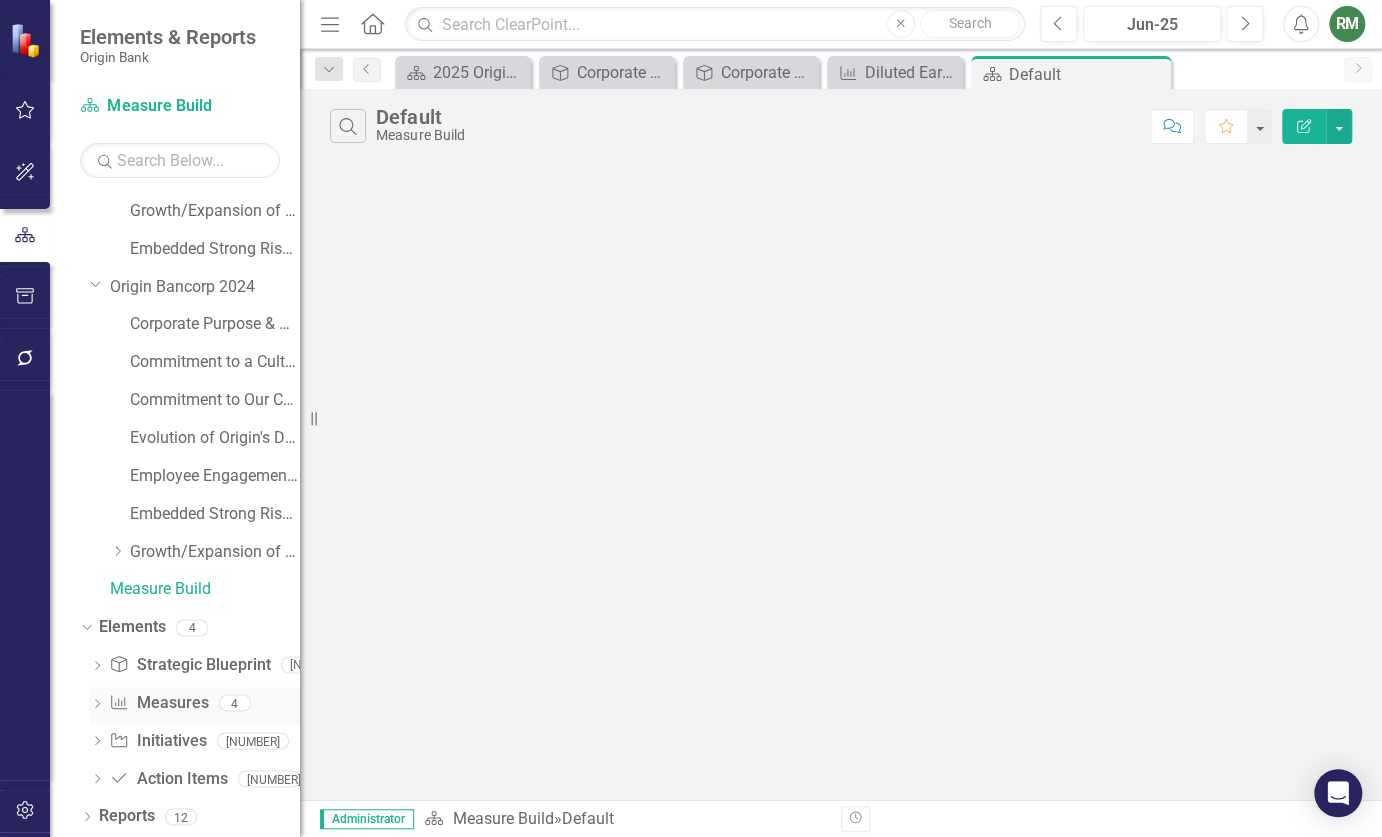 click on "Measure Measures" at bounding box center [158, 703] 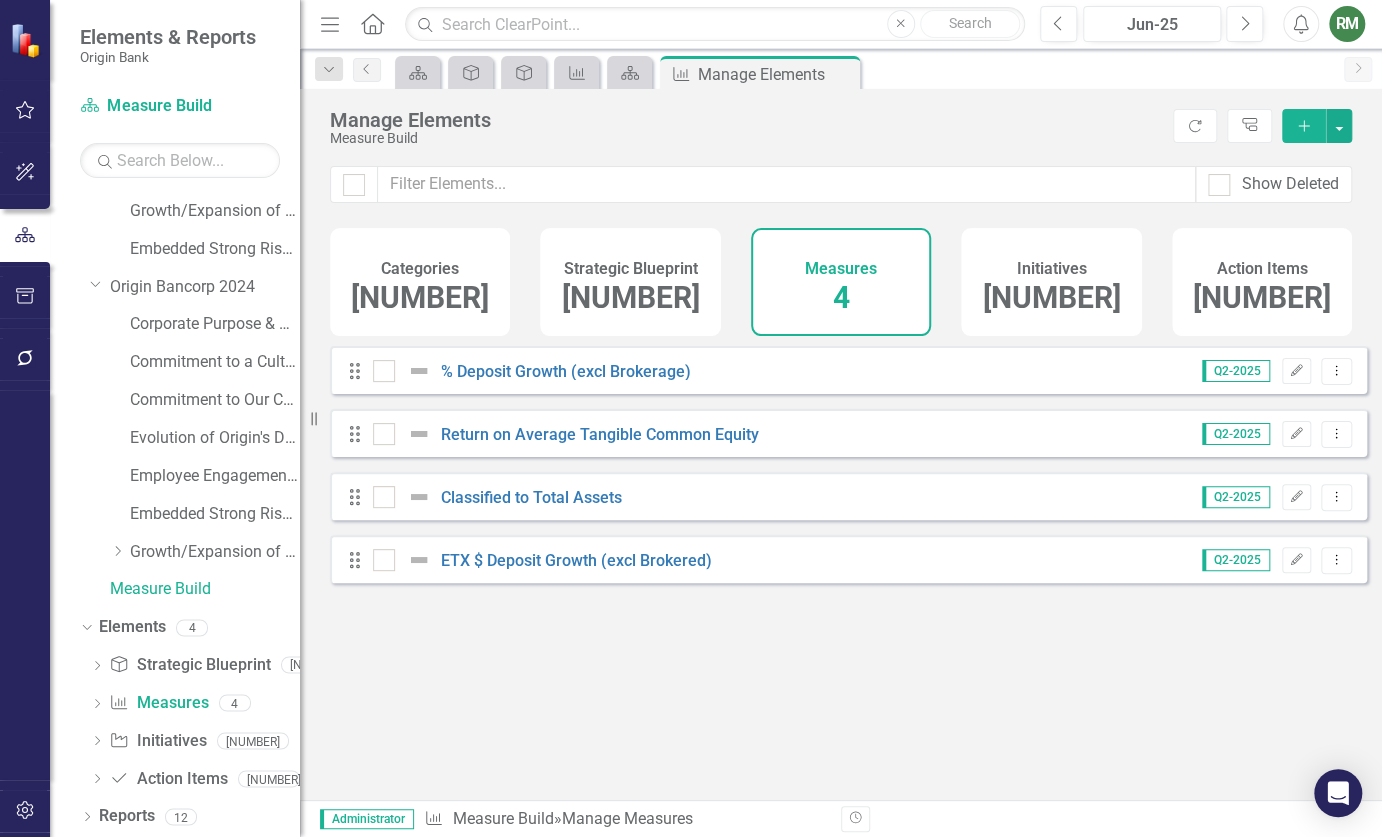 click on "Measures 4" at bounding box center [841, 282] 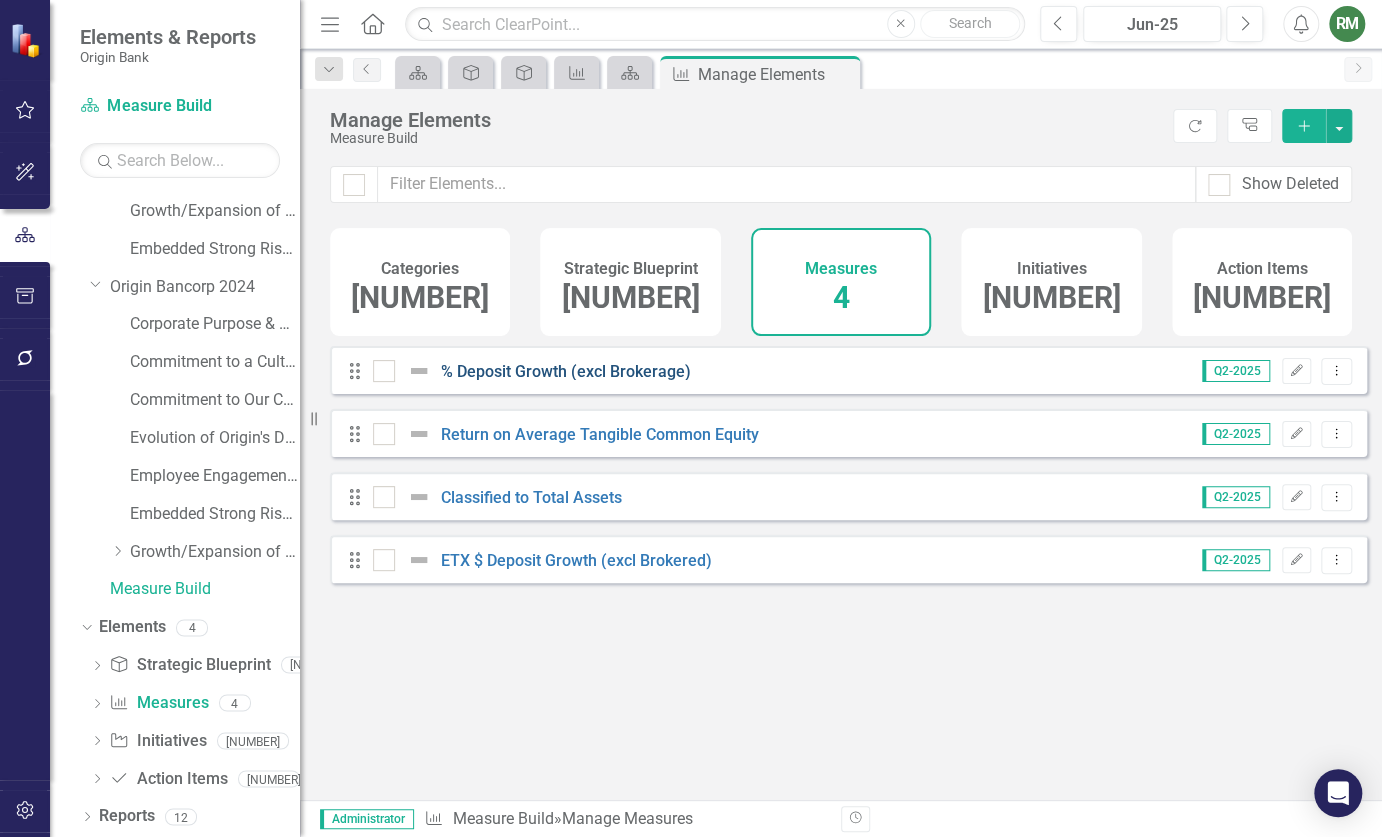 click on "% Deposit Growth (excl Brokerage)" at bounding box center (566, 371) 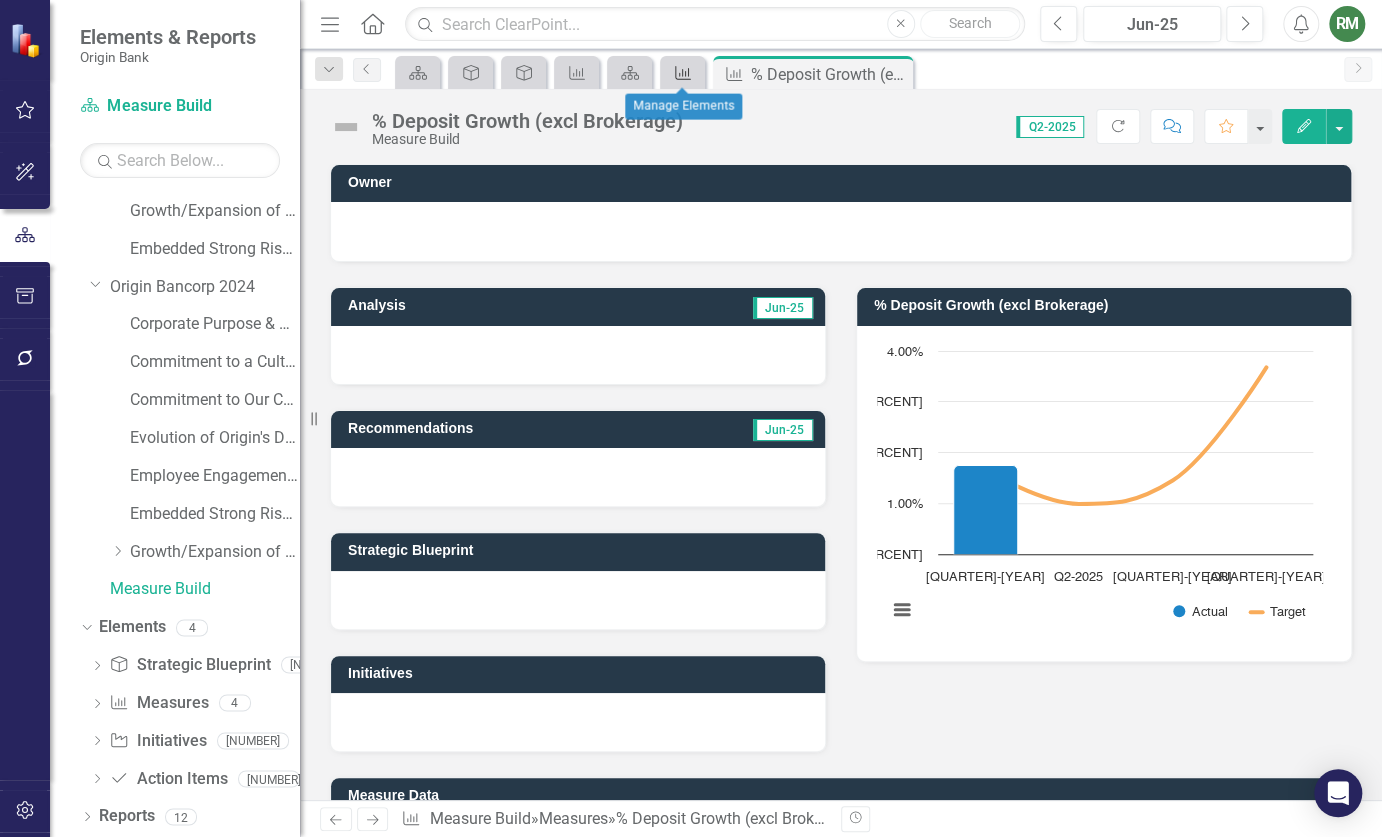 click on "Measure" at bounding box center (683, 73) 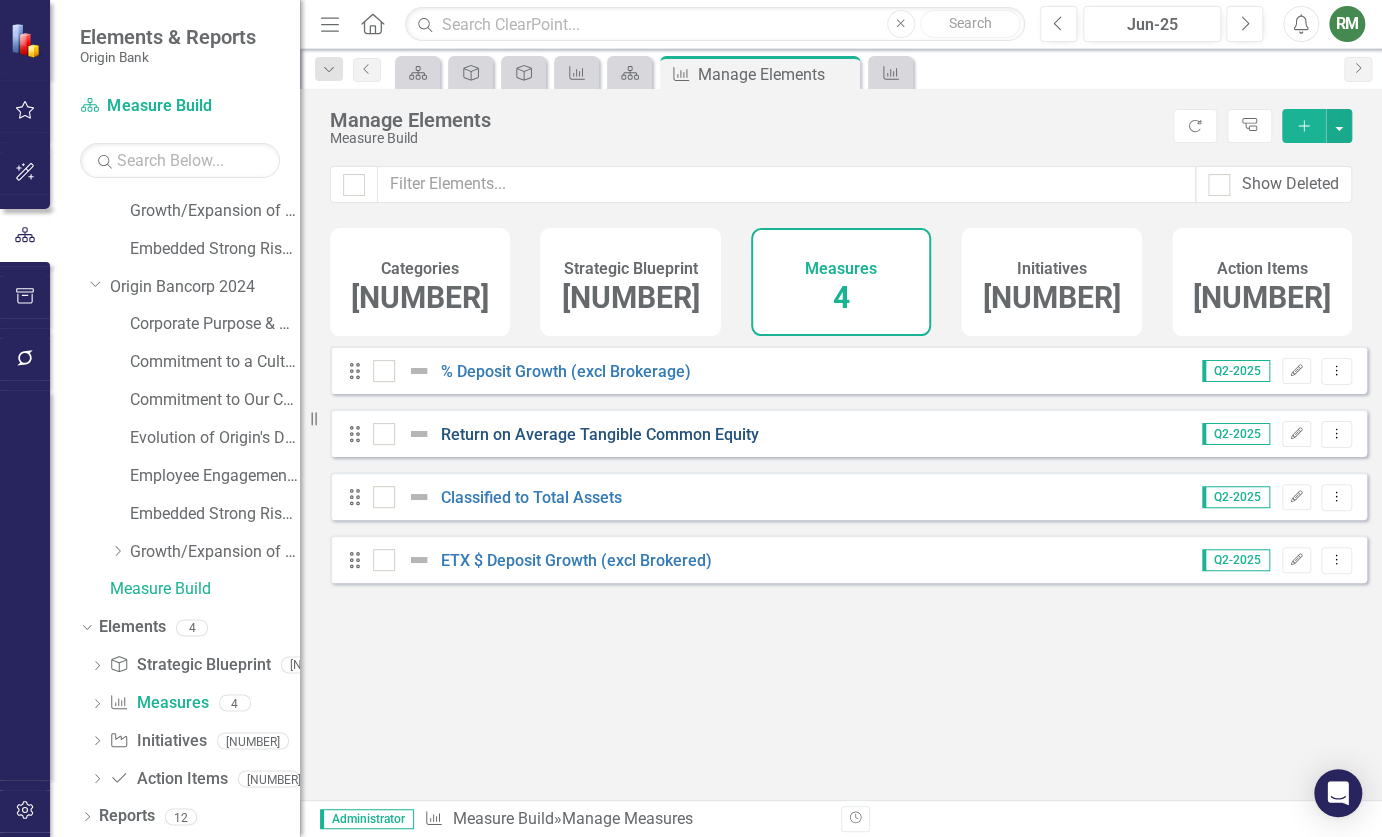 click on "Return on Average Tangible Common Equity" at bounding box center (600, 434) 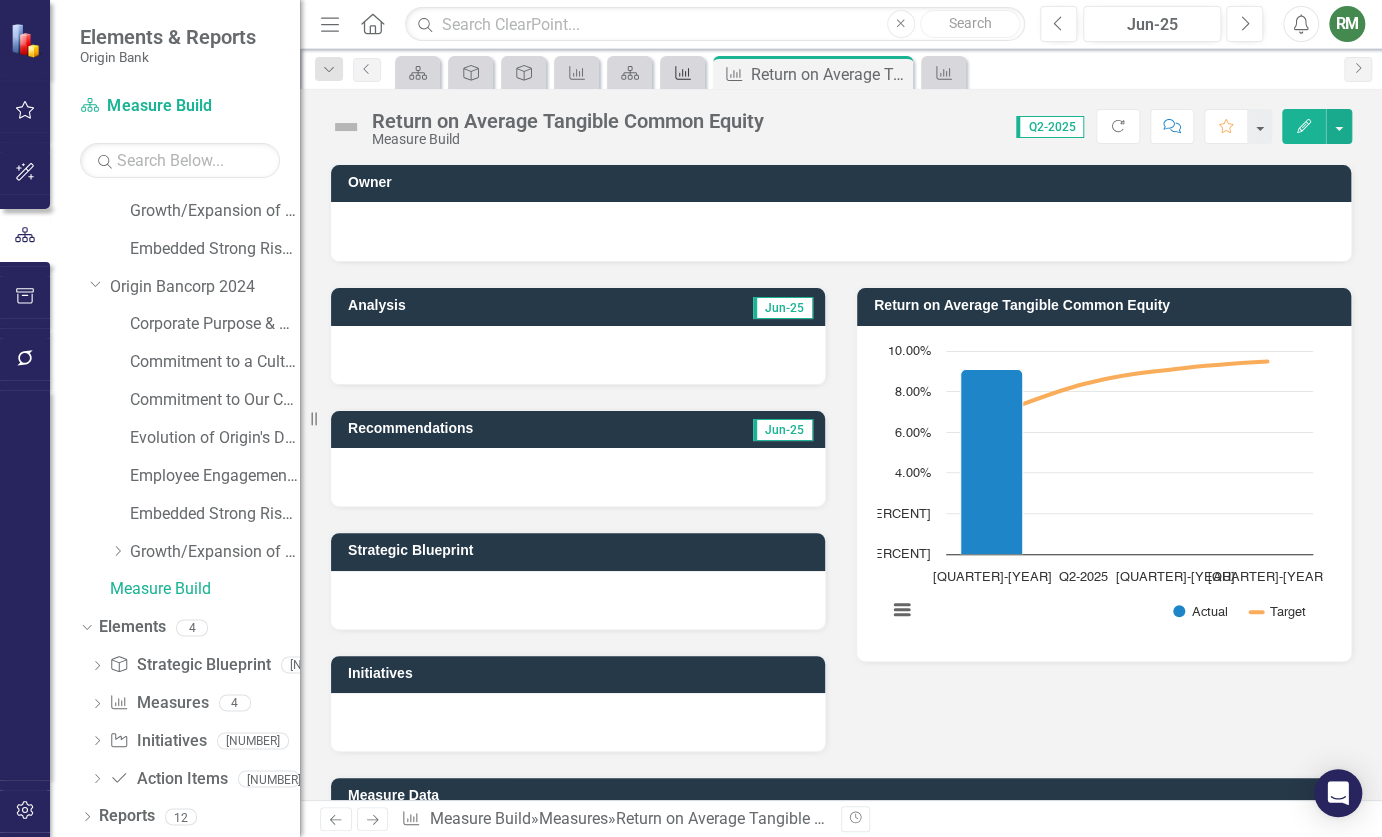 click on "Measure" at bounding box center [679, 72] 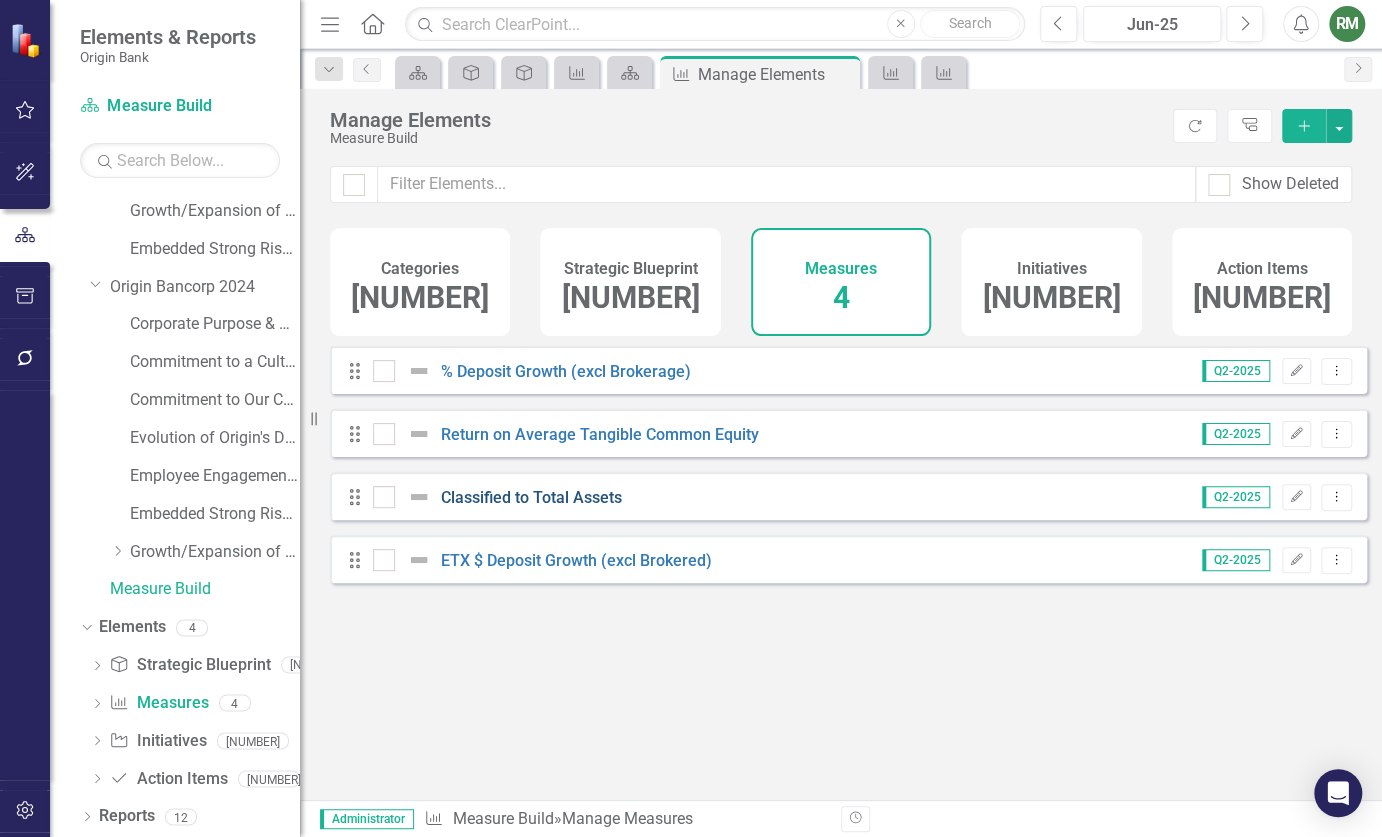 click on "Classified to Total Assets" at bounding box center (531, 497) 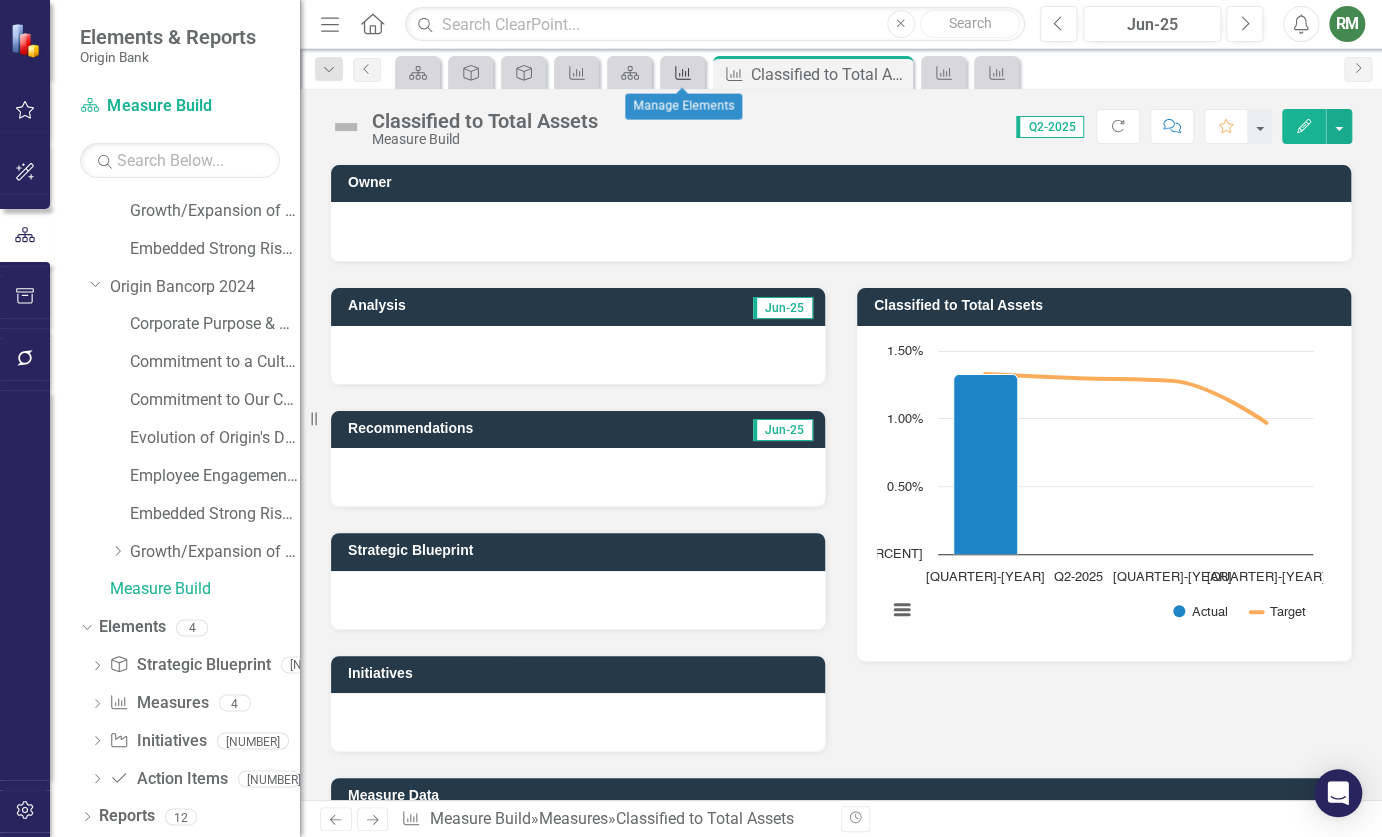 click on "Measure" at bounding box center [679, 72] 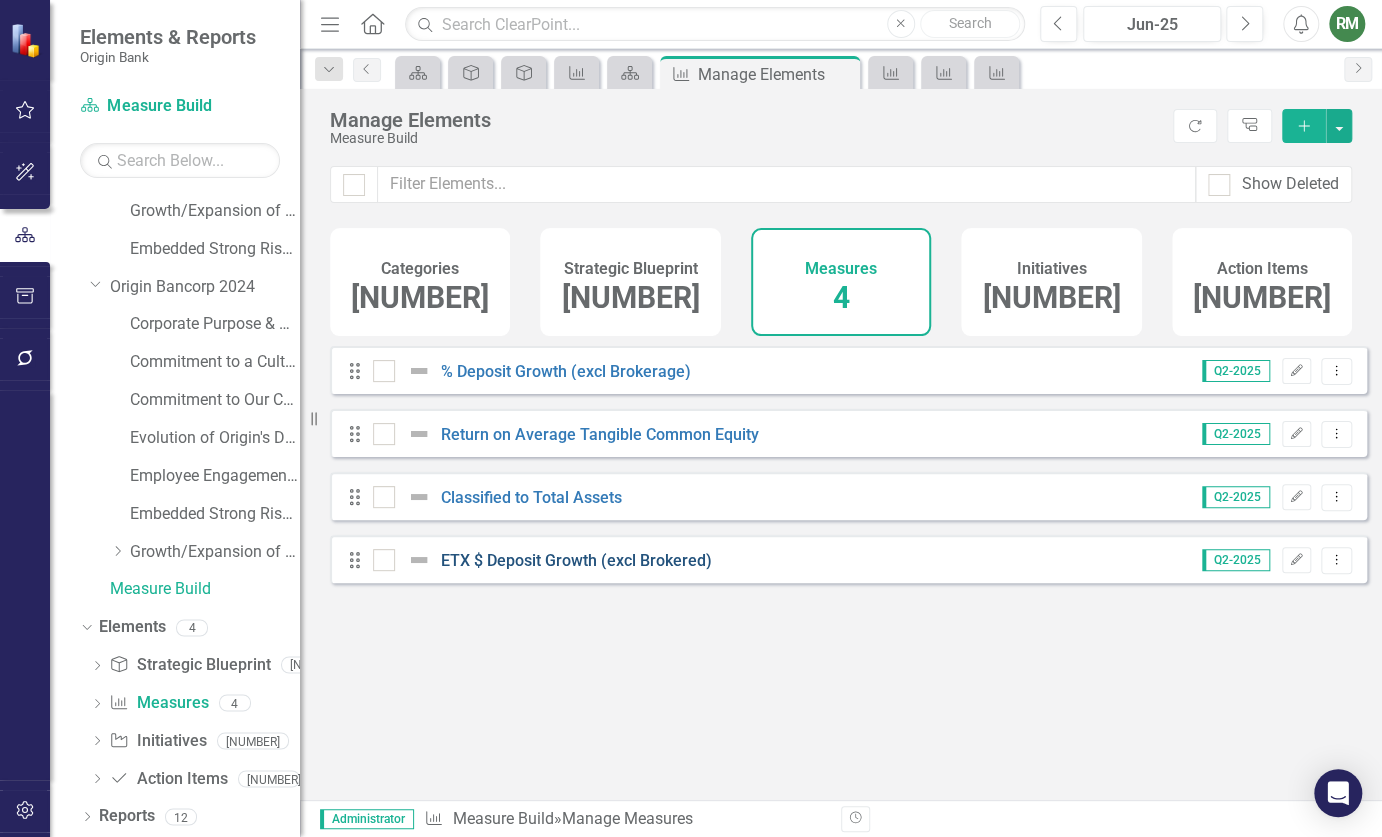 click on "ETX $ Deposit Growth (excl Brokered)" at bounding box center [576, 560] 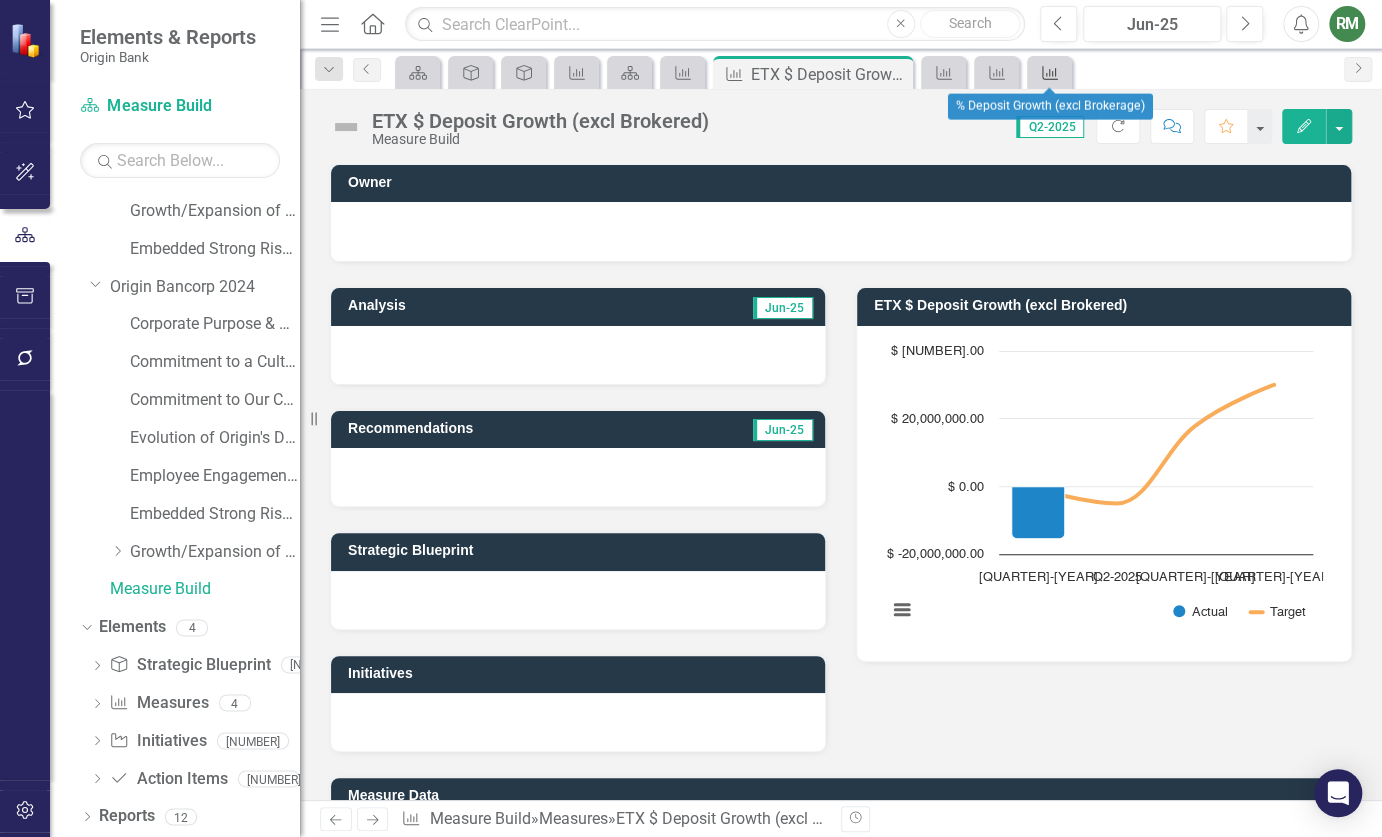 click on "Measure" at bounding box center (1050, 73) 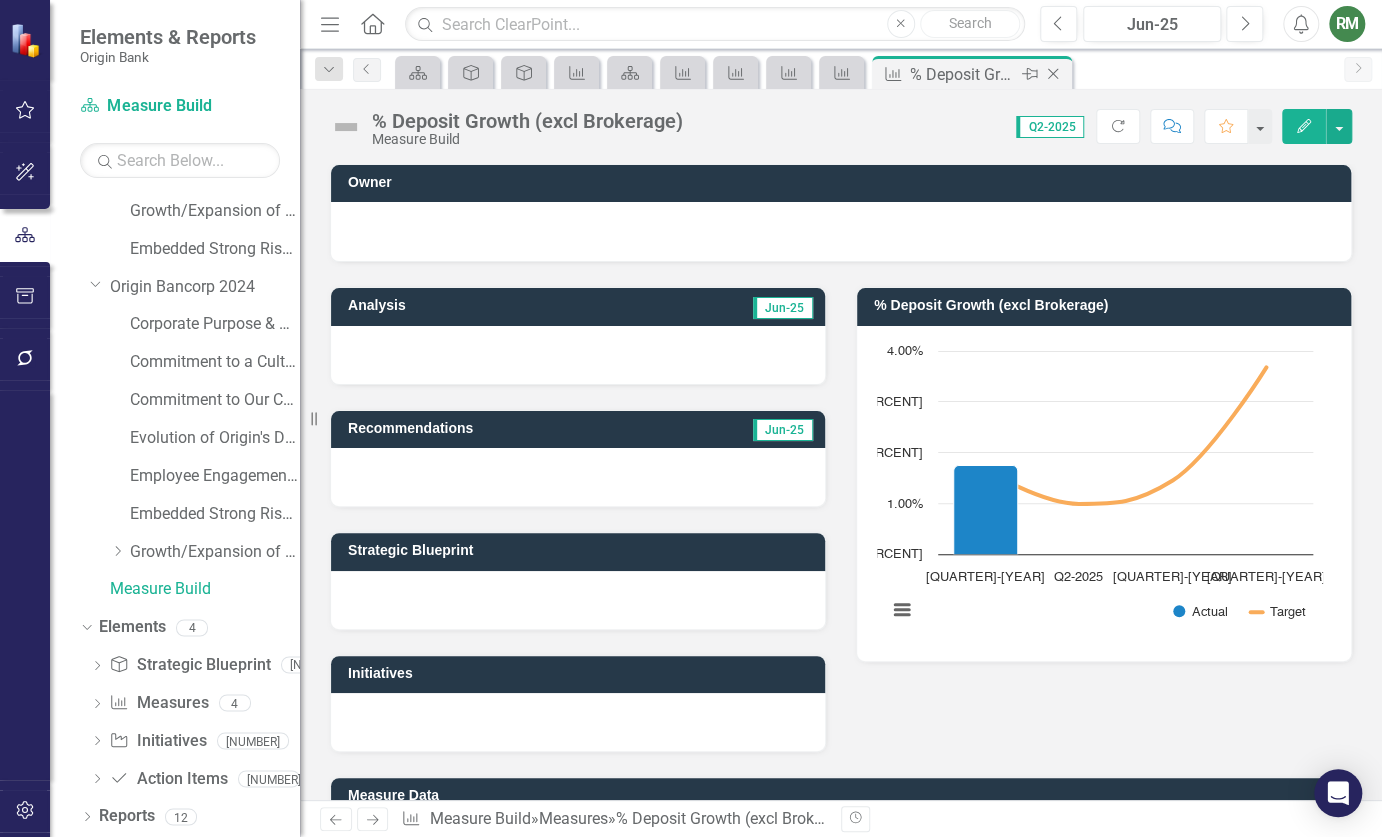 click on "Close" at bounding box center (1053, 74) 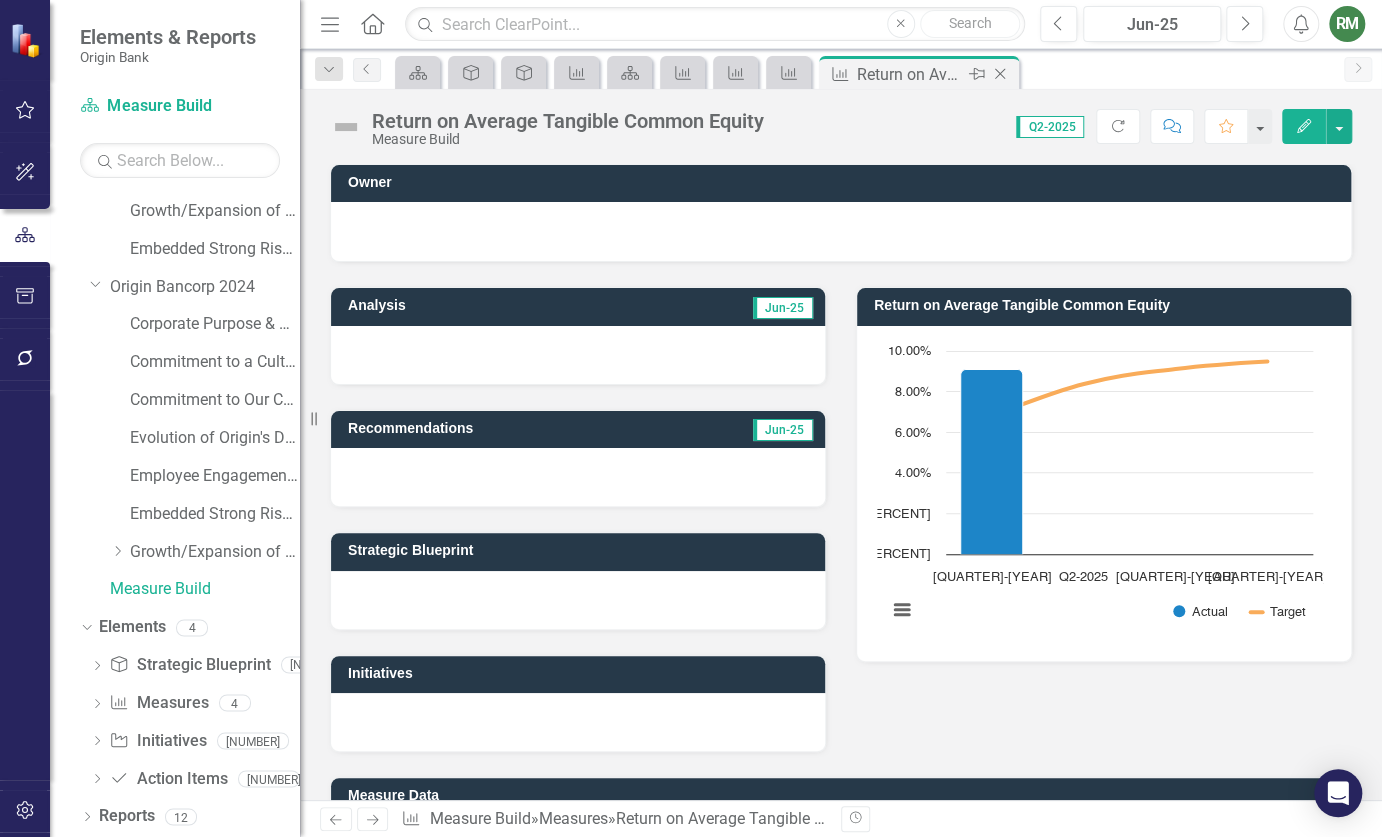 click at bounding box center [1000, 74] 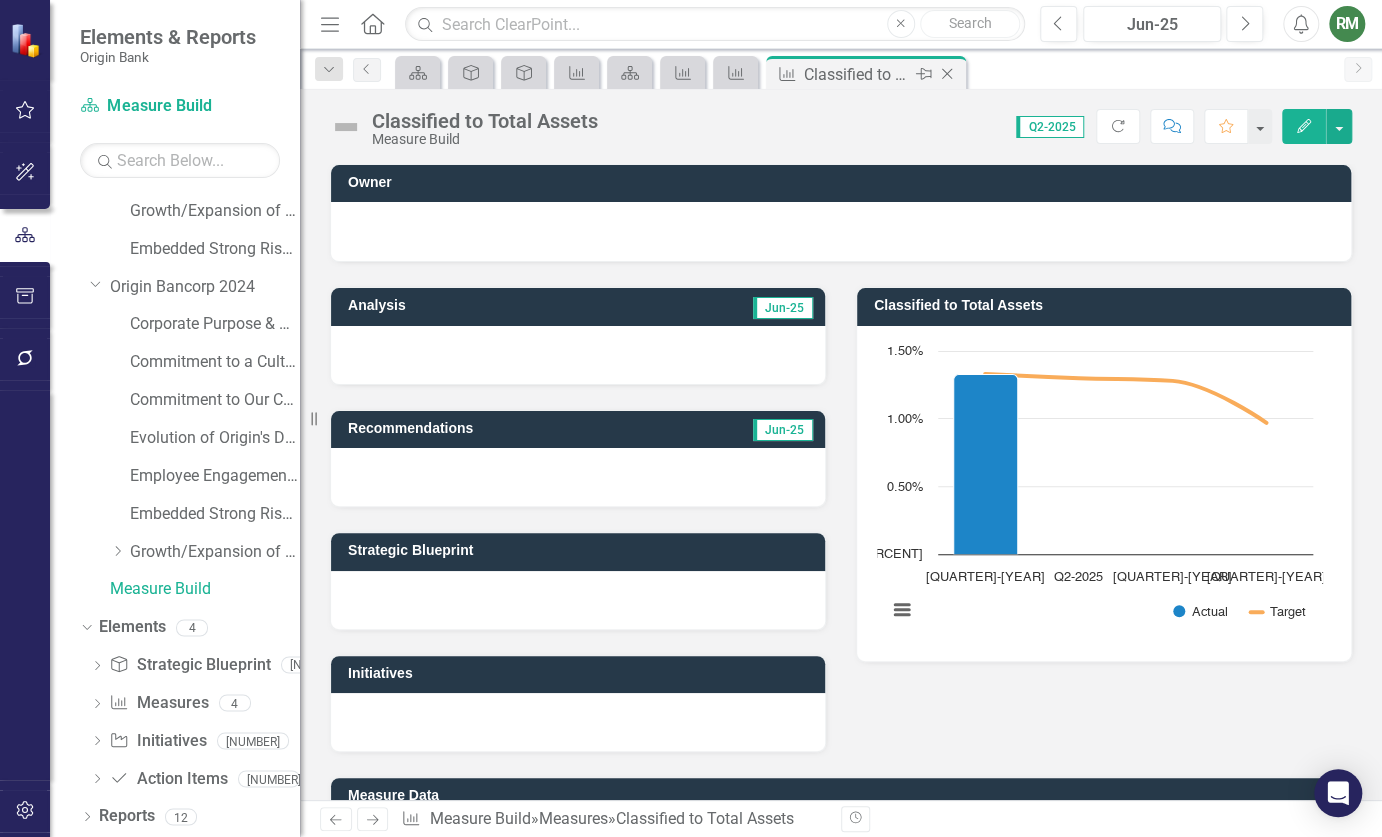 click on "Close" at bounding box center (947, 74) 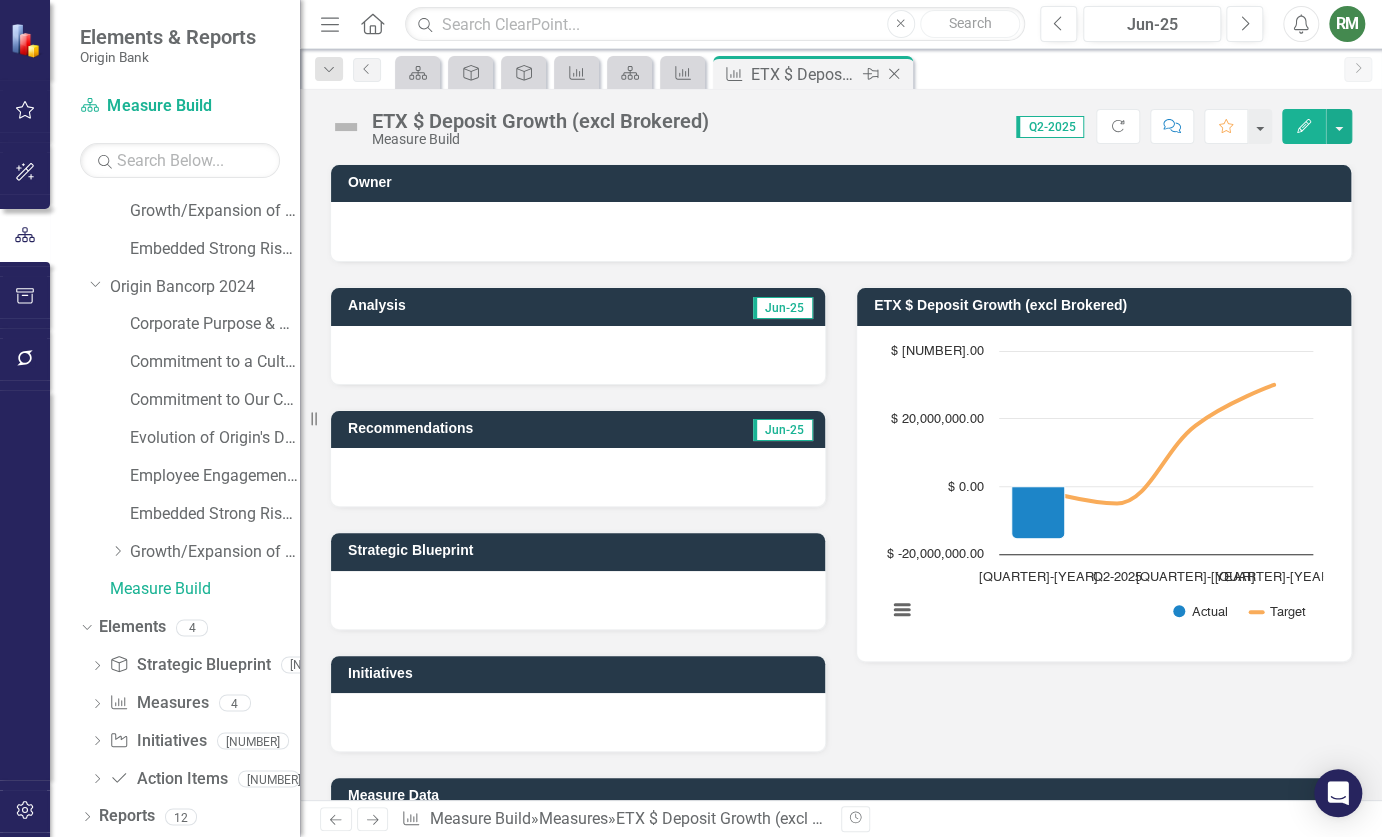 click on "Close" at bounding box center [894, 74] 